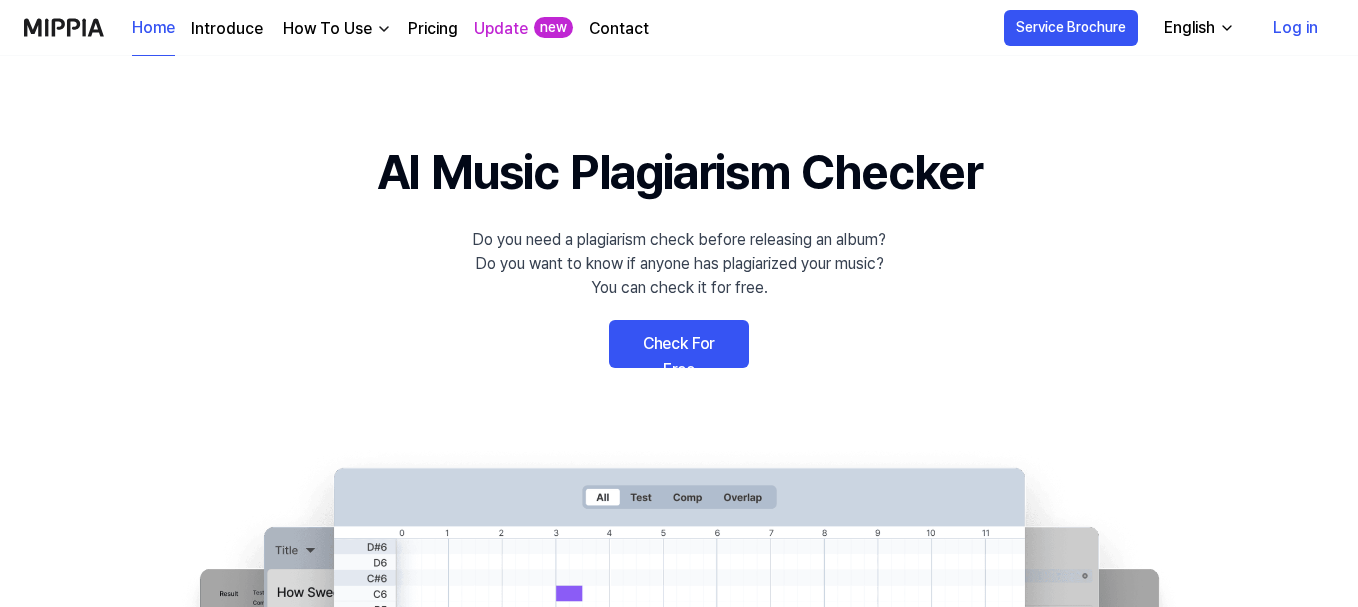 scroll, scrollTop: 0, scrollLeft: 0, axis: both 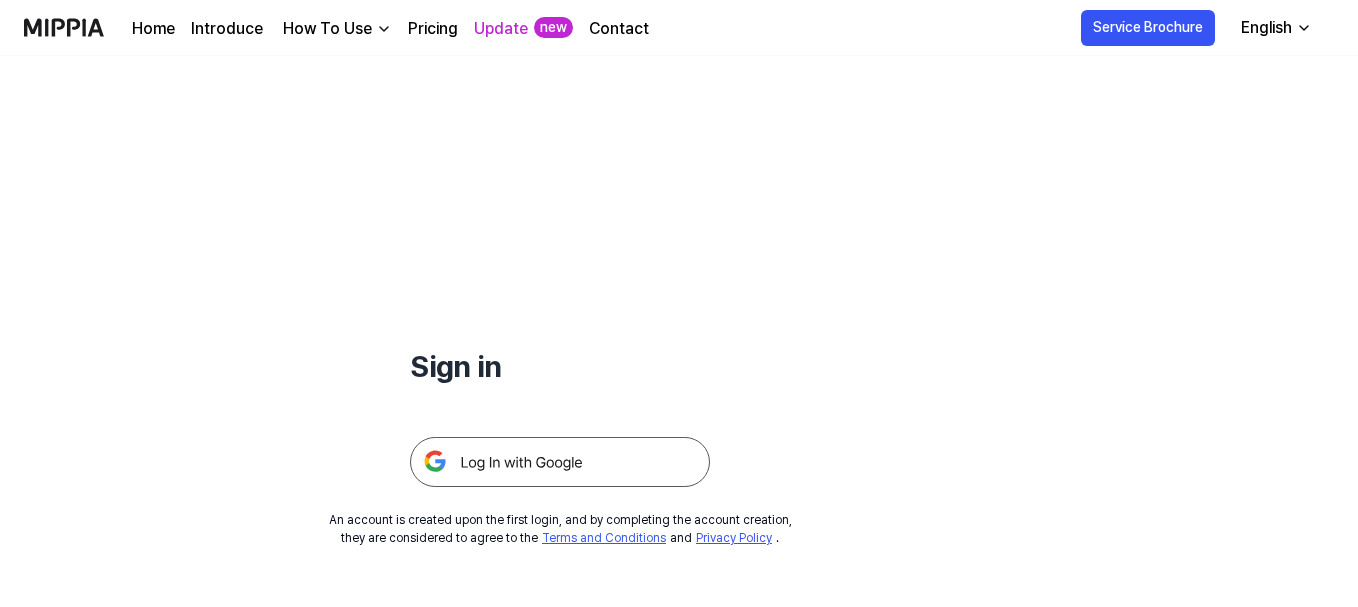 click at bounding box center [560, 462] 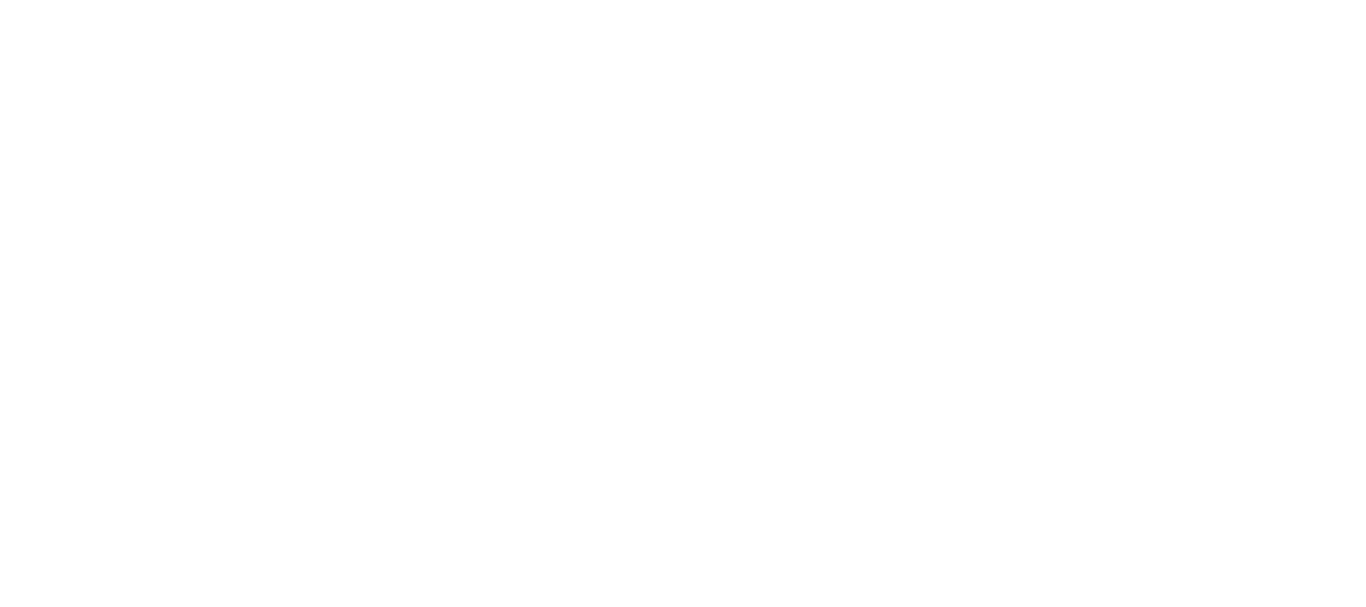 scroll, scrollTop: 0, scrollLeft: 0, axis: both 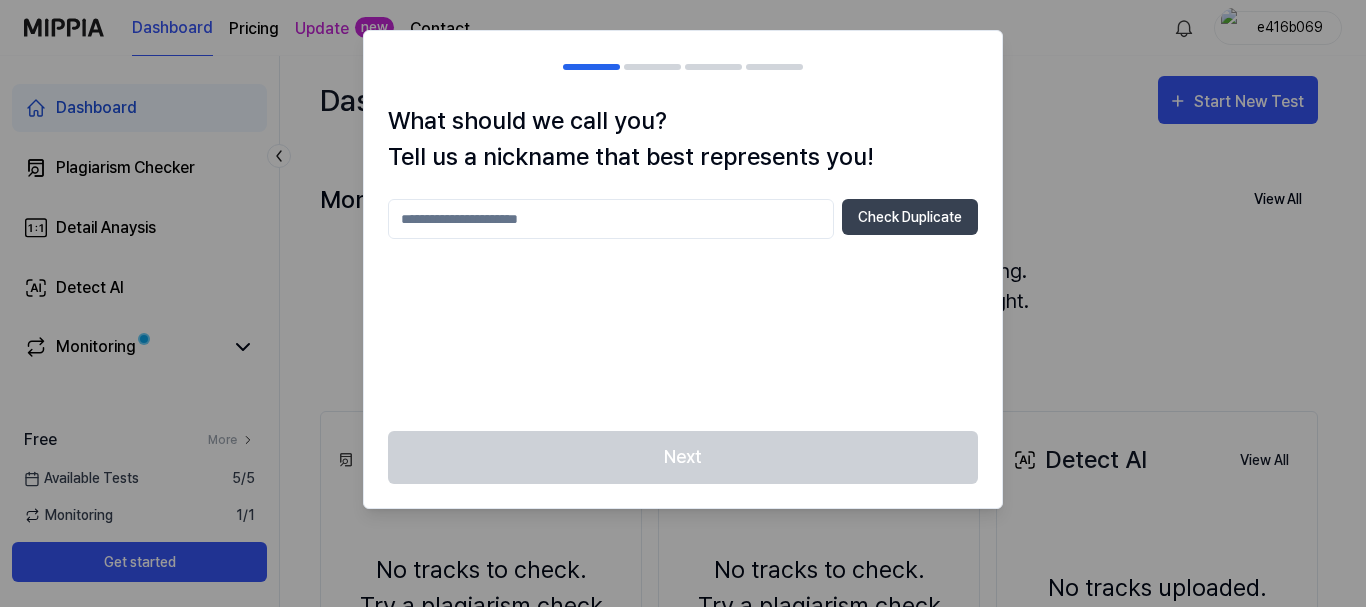 click at bounding box center (611, 219) 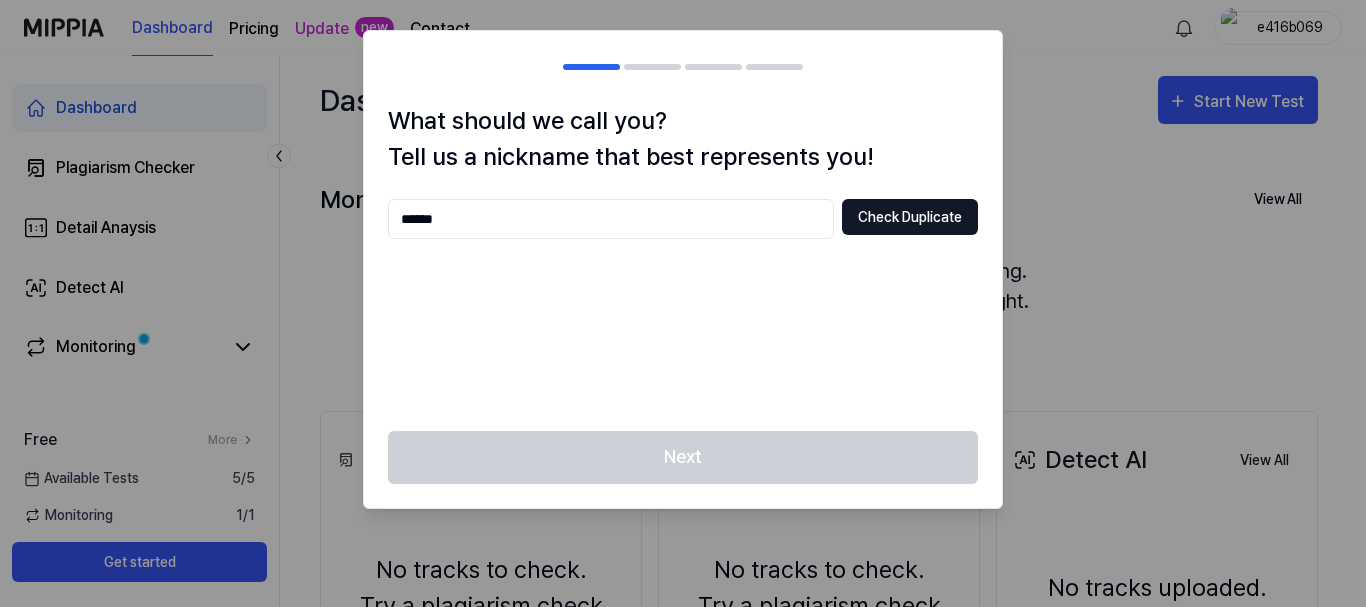type on "******" 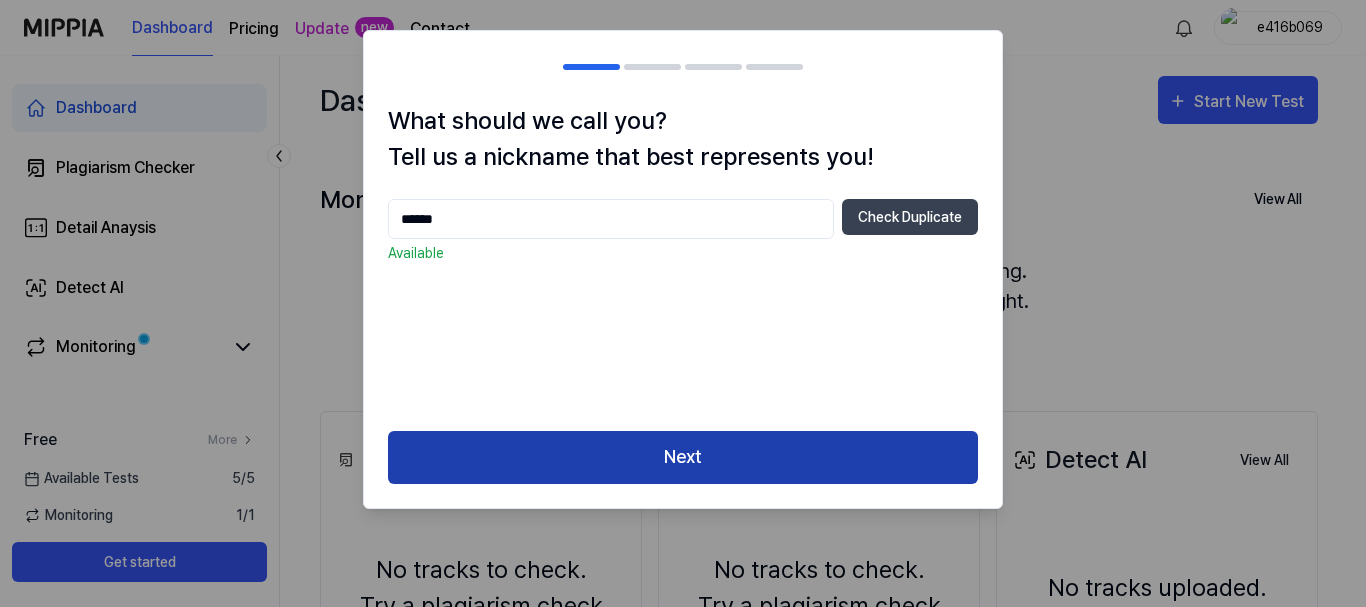 click on "Next" at bounding box center [683, 457] 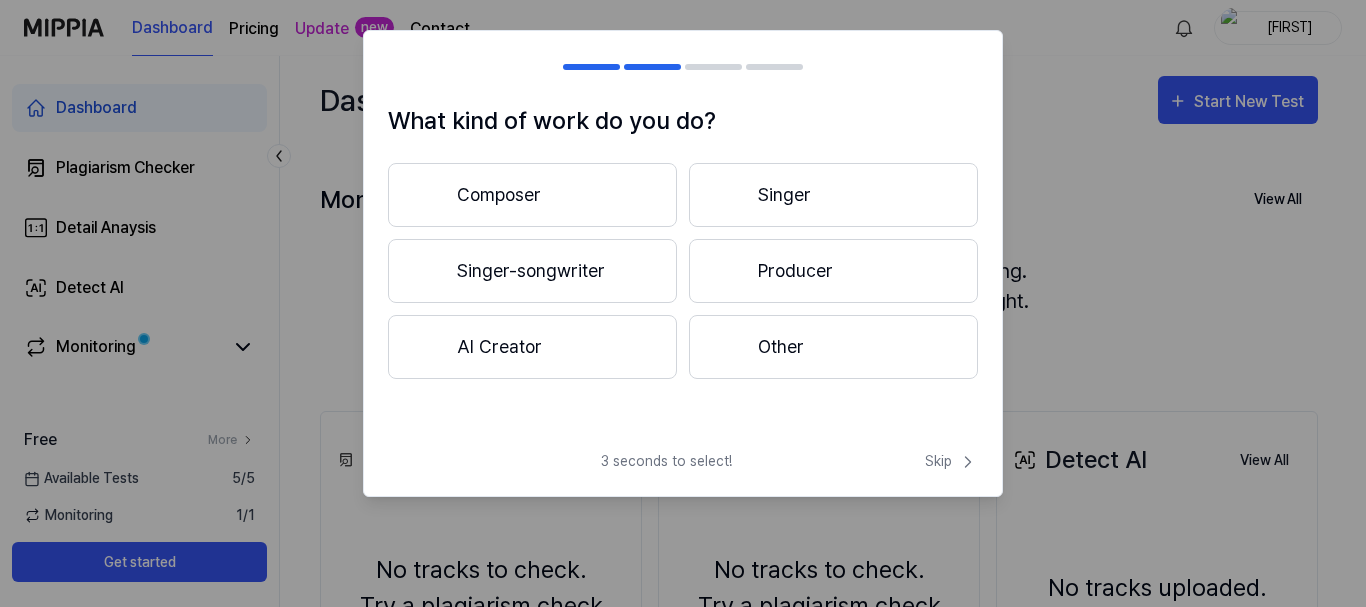 click on "Producer" at bounding box center [833, 271] 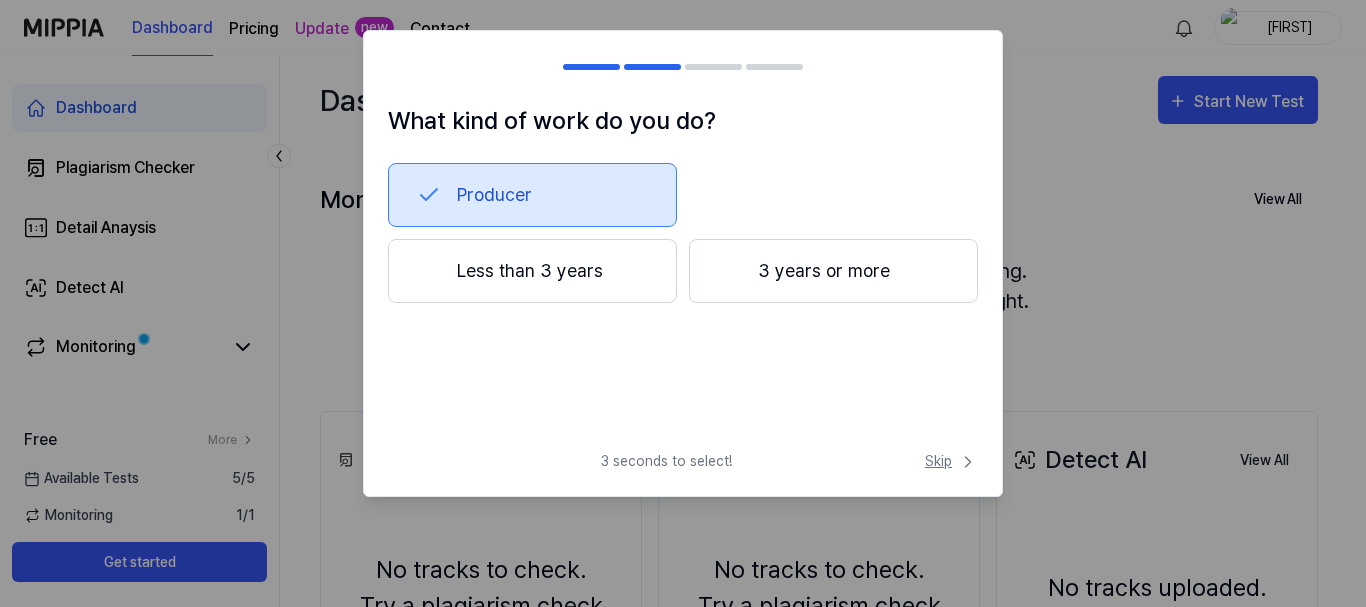 click on "Skip" at bounding box center [951, 461] 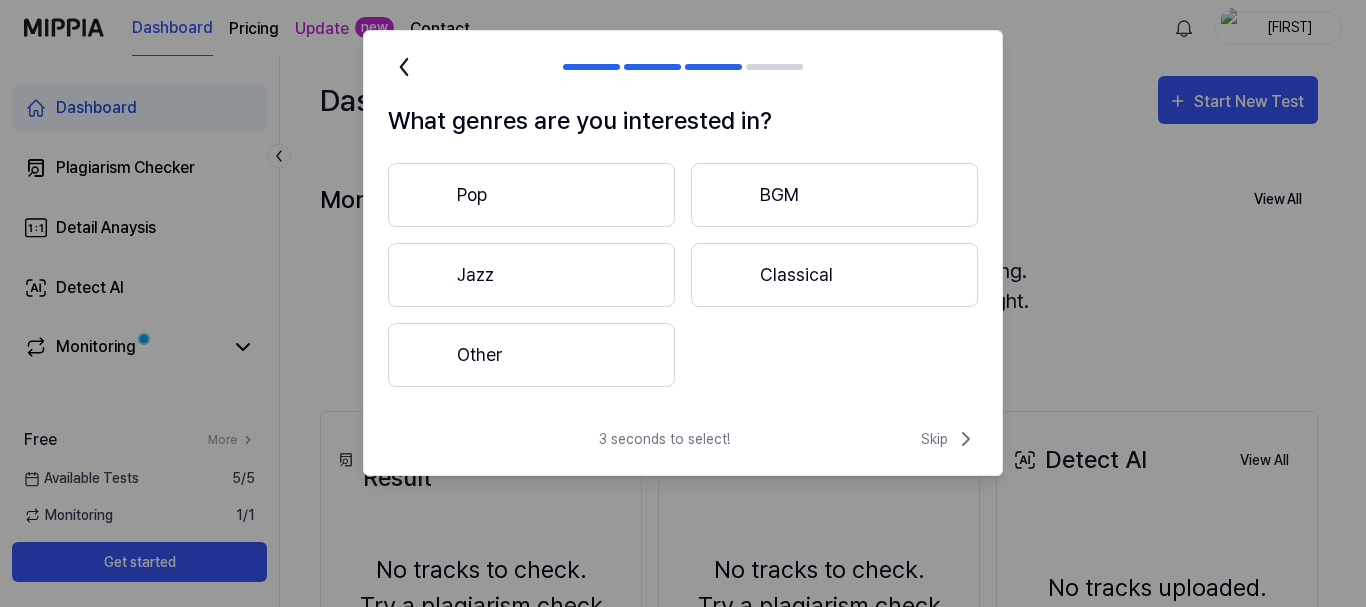 click on "BGM" at bounding box center [834, 195] 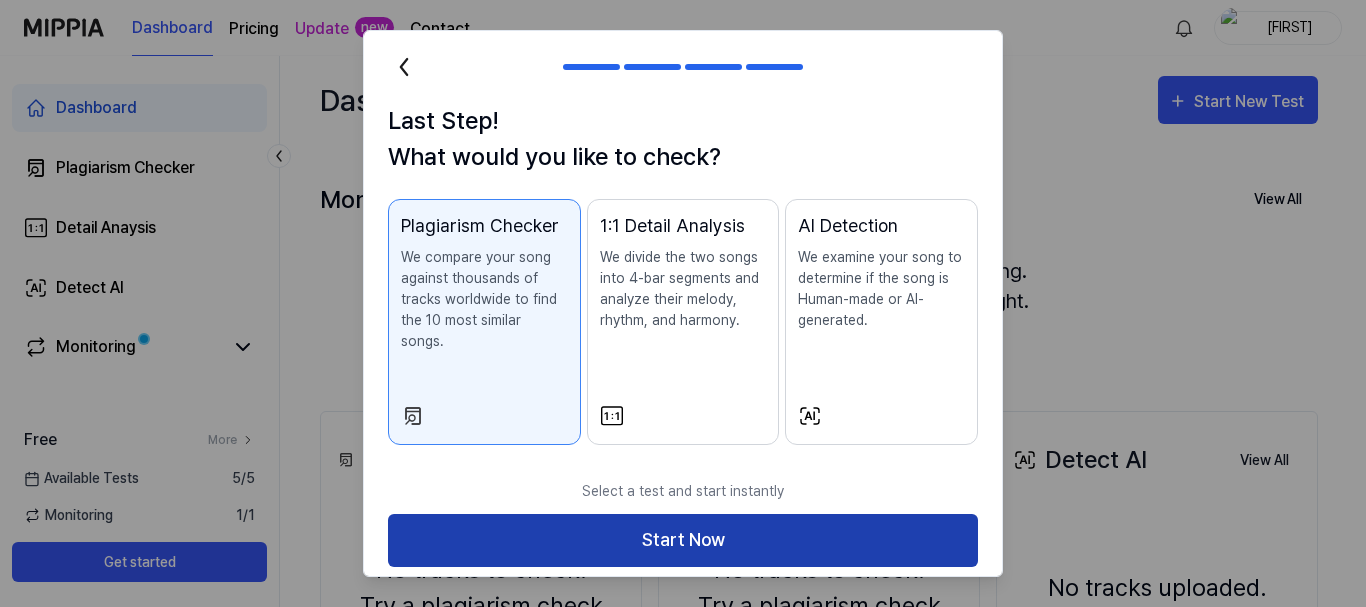 click on "Start Now" at bounding box center [683, 540] 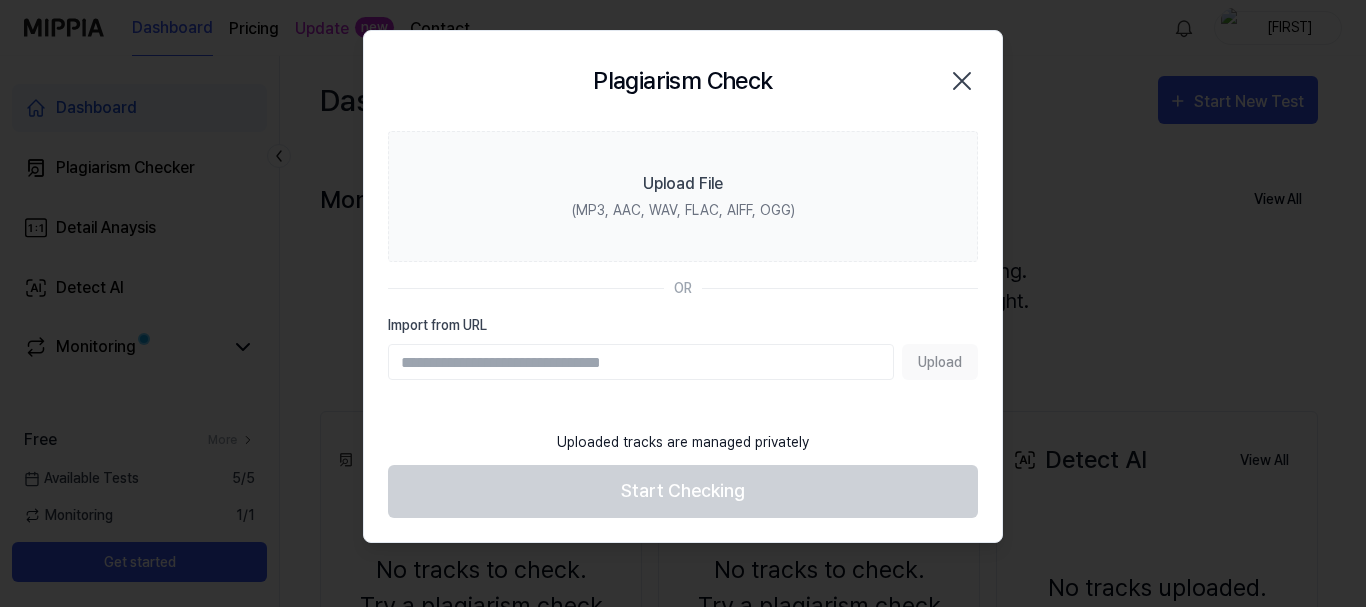 click 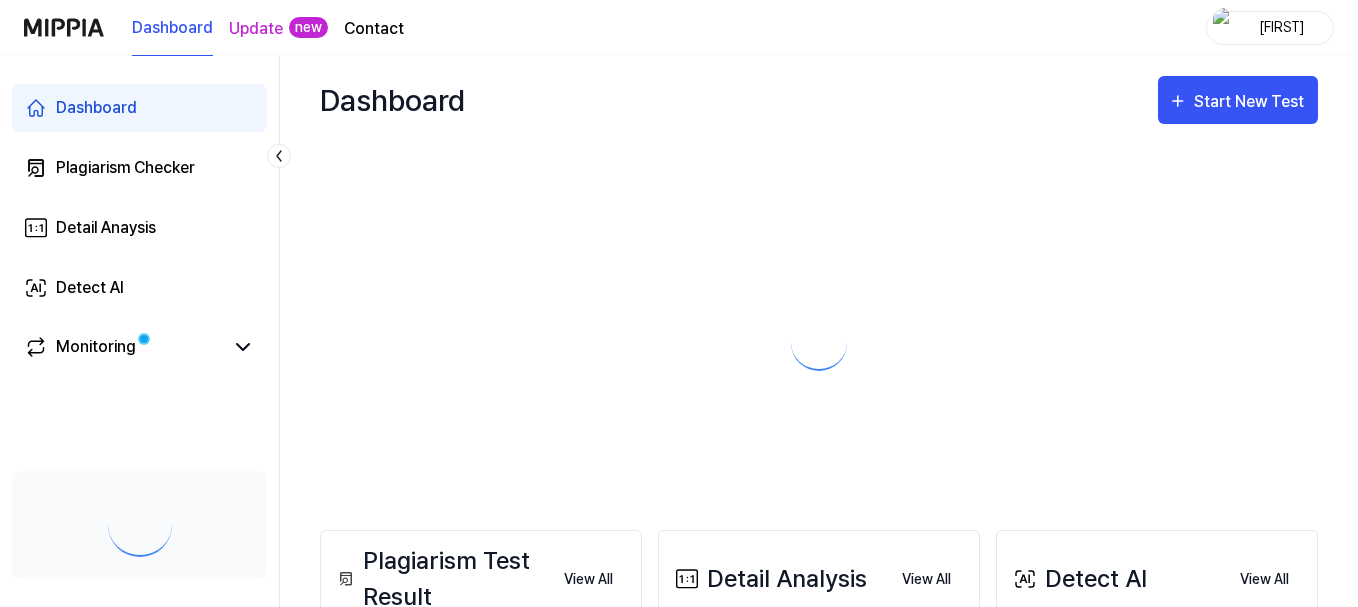 scroll, scrollTop: 0, scrollLeft: 0, axis: both 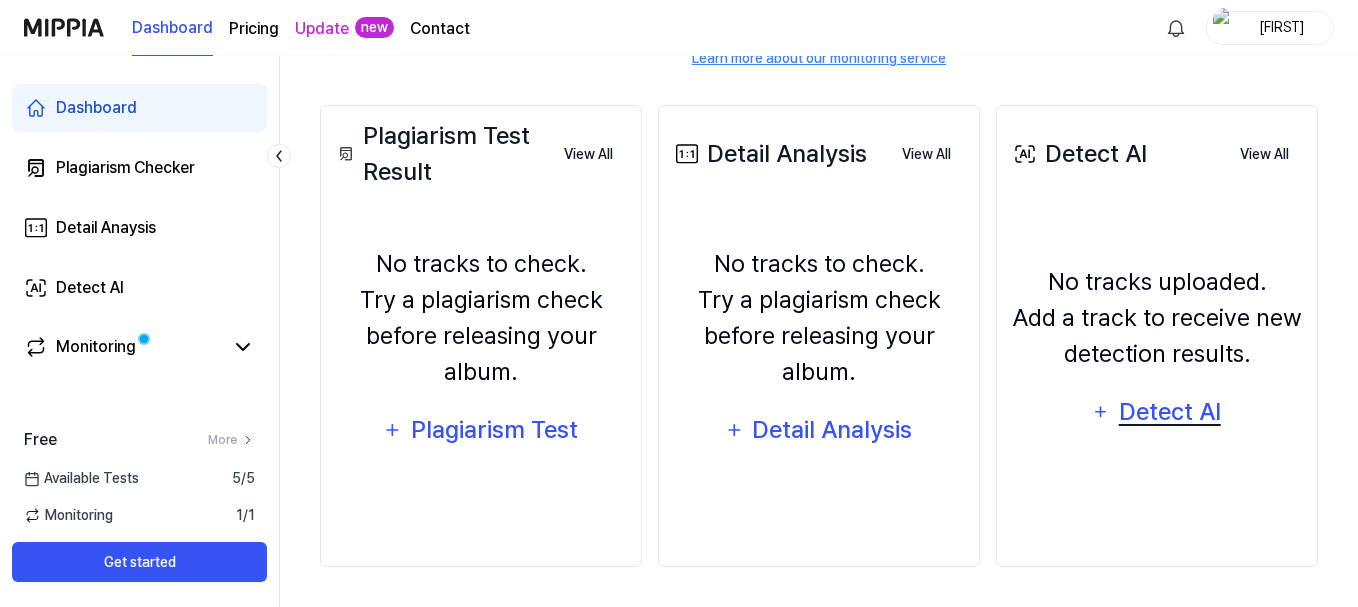 click on "Detect AI" at bounding box center [1169, 412] 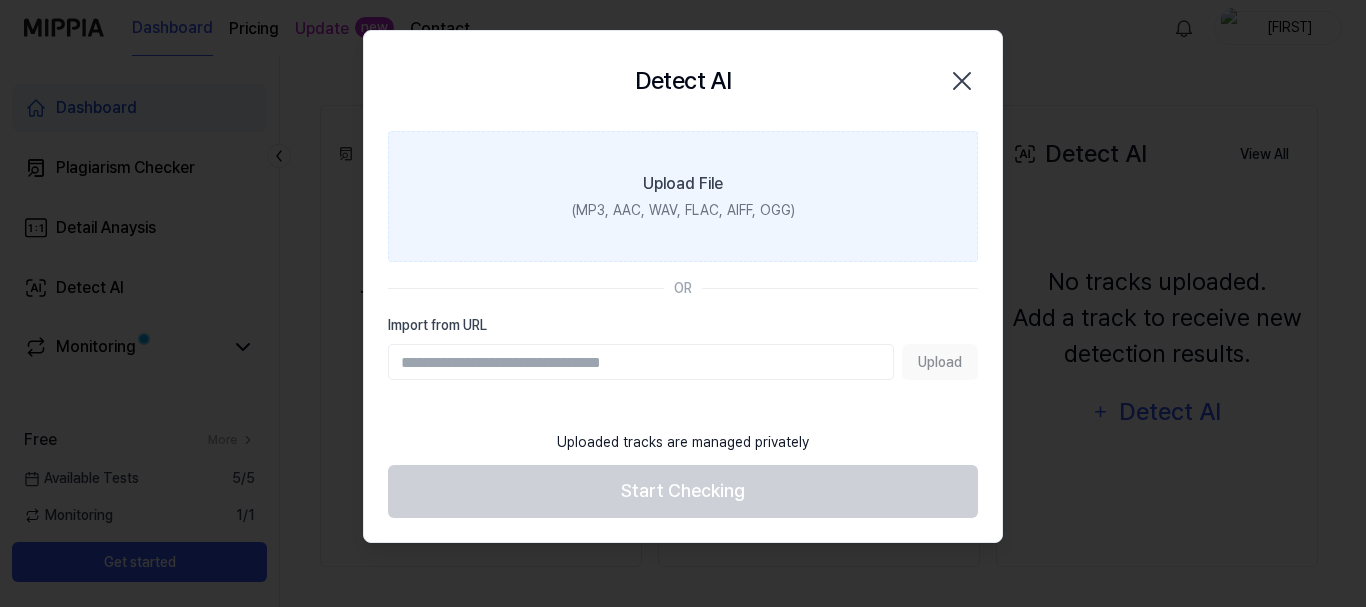 click on "(MP3, AAC, WAV, FLAC, AIFF, OGG)" at bounding box center (683, 210) 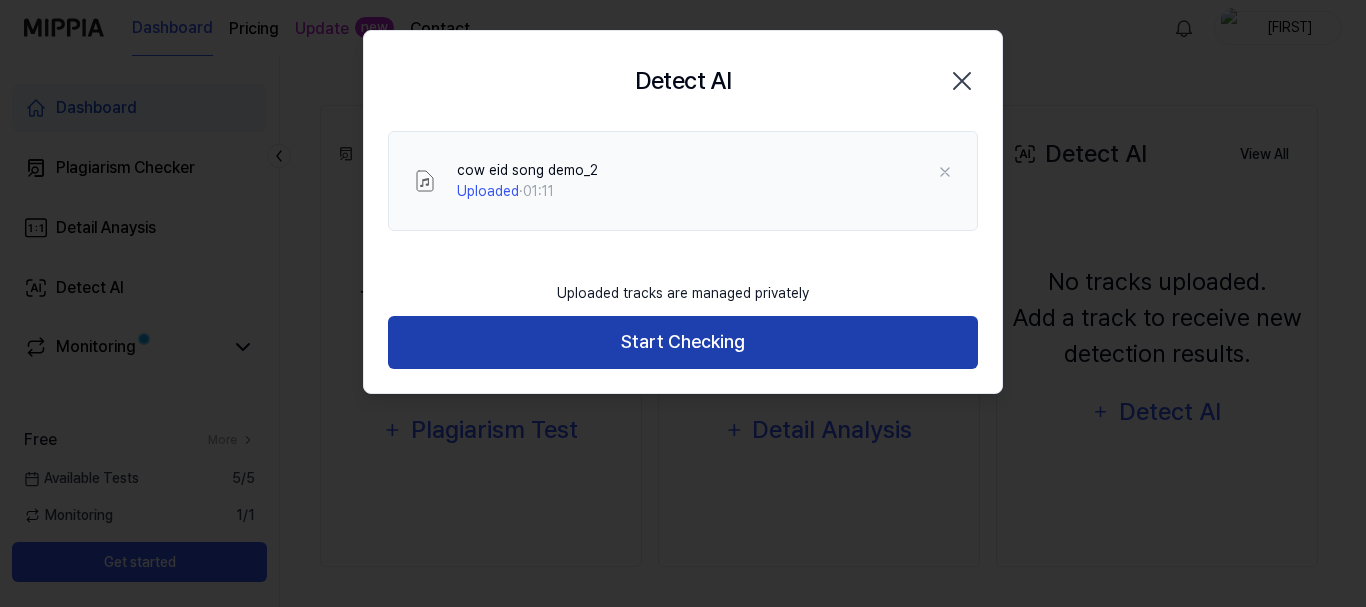 click on "Start Checking" at bounding box center (683, 342) 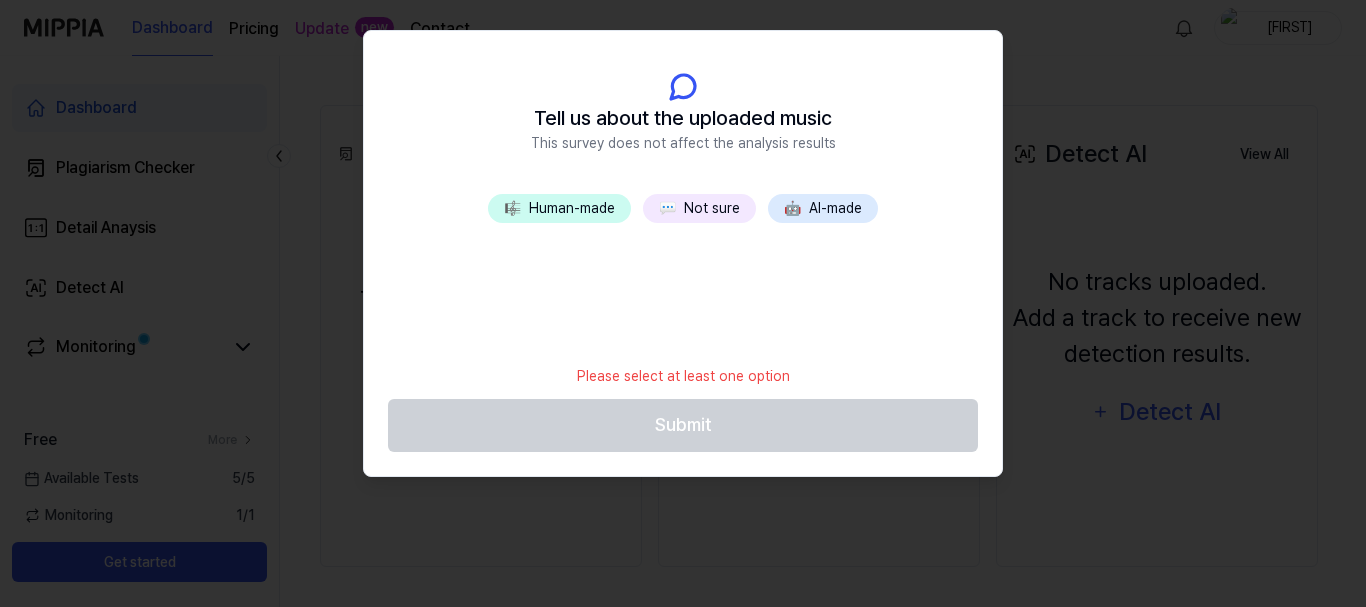 click on "Please select at least one option" at bounding box center [683, 376] 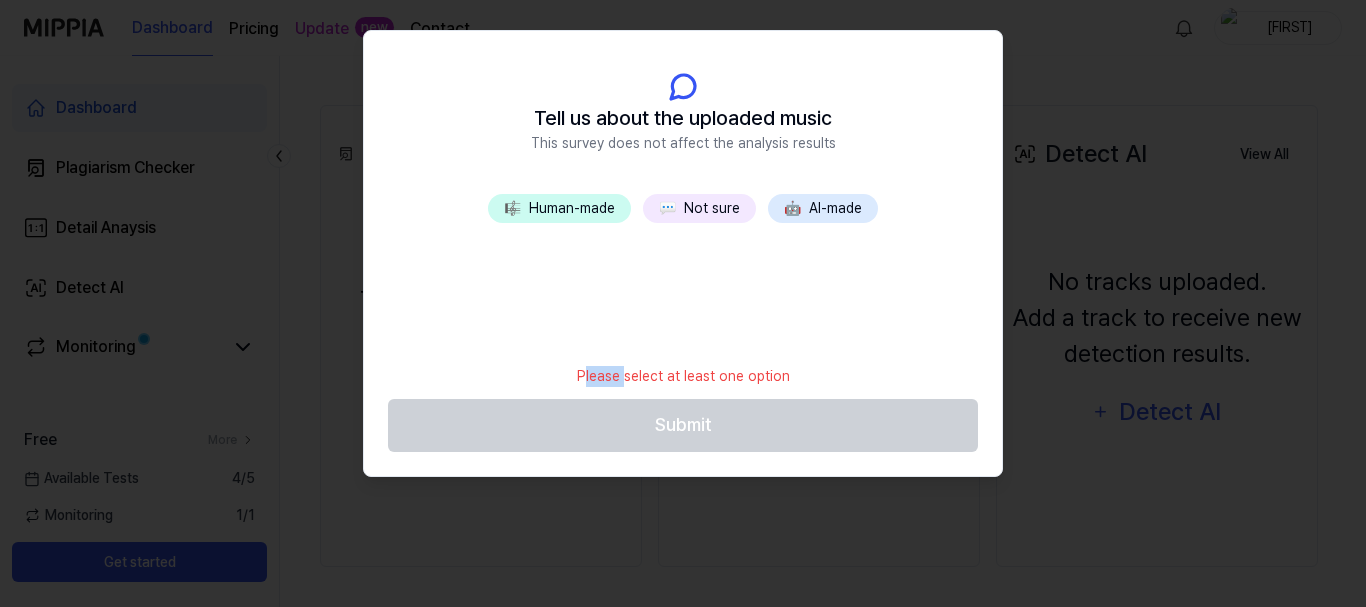 drag, startPoint x: 597, startPoint y: 376, endPoint x: 635, endPoint y: 329, distance: 60.440052 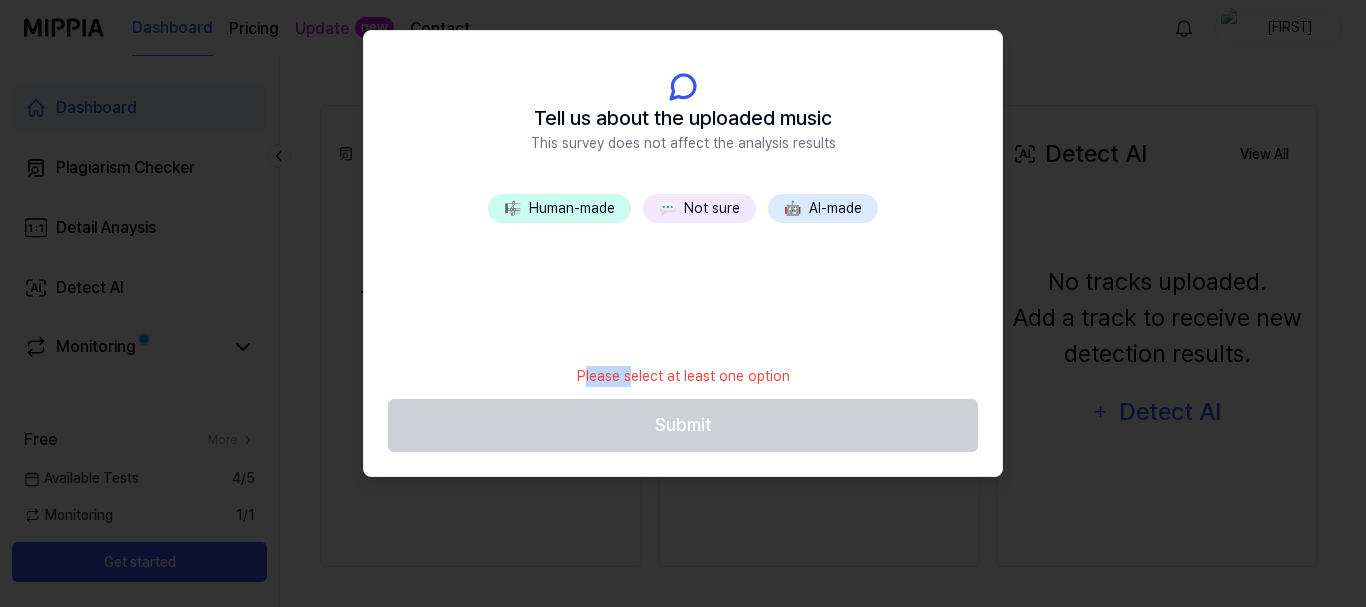 click on "🎼 Human-made" at bounding box center (559, 208) 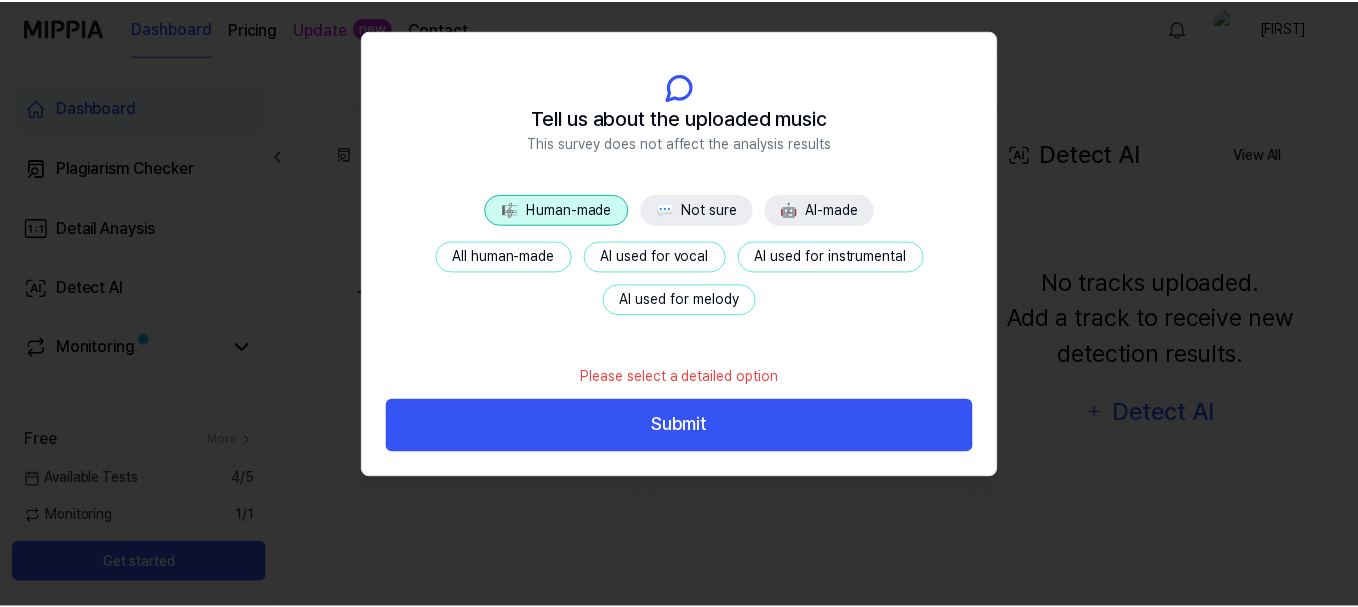 scroll, scrollTop: 266, scrollLeft: 0, axis: vertical 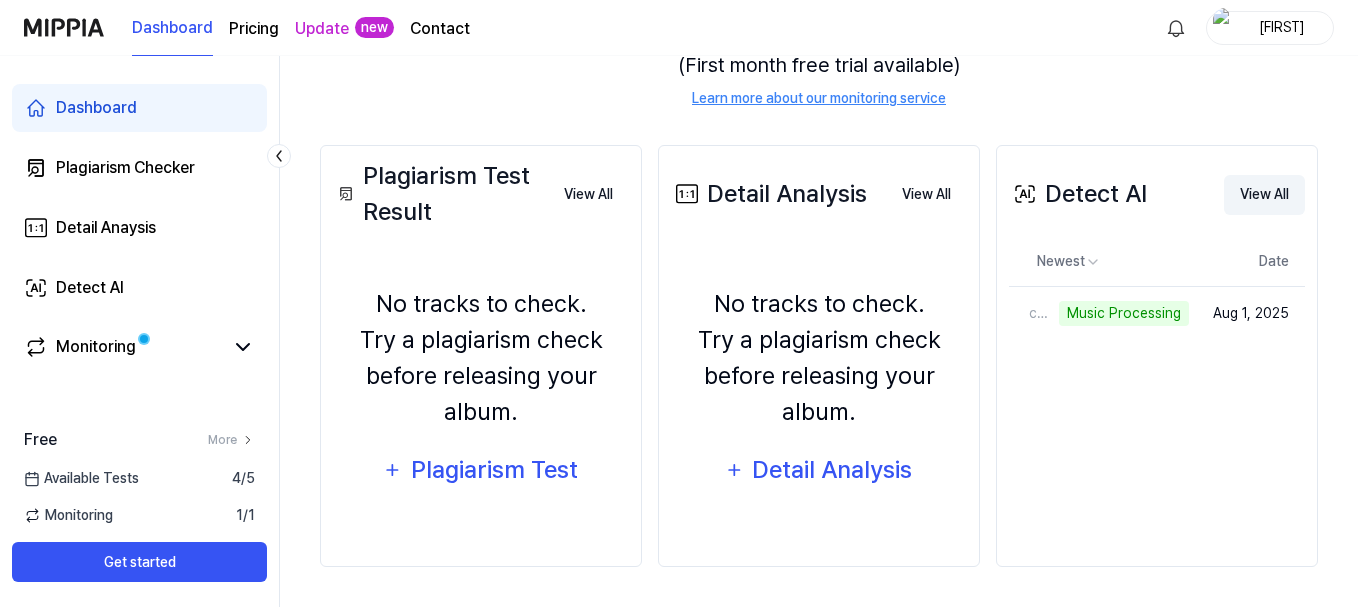 click on "View All" at bounding box center (1264, 195) 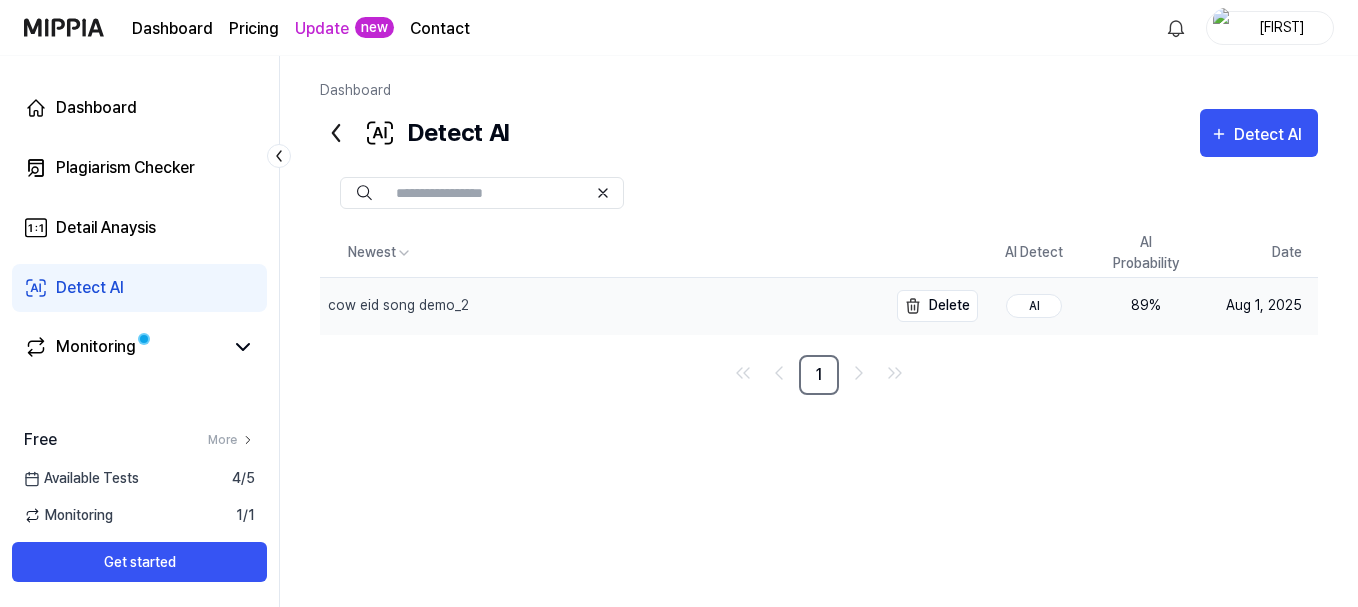 click on "cow eid song  demo_2" at bounding box center (603, 306) 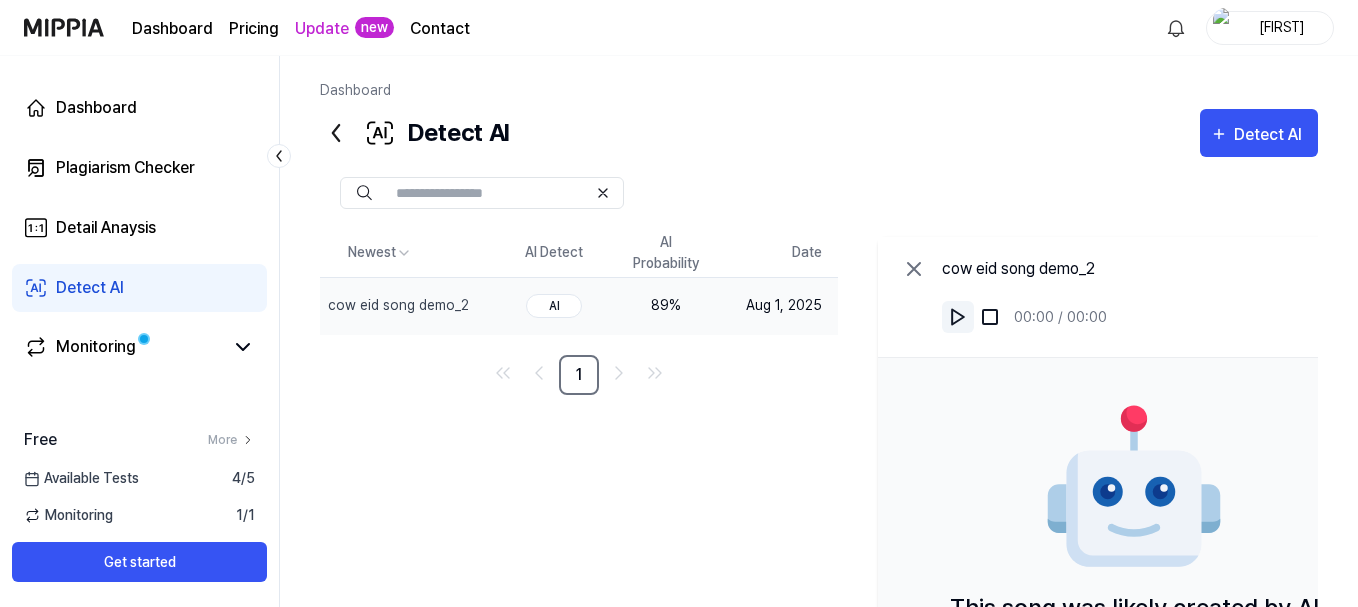 click at bounding box center (958, 317) 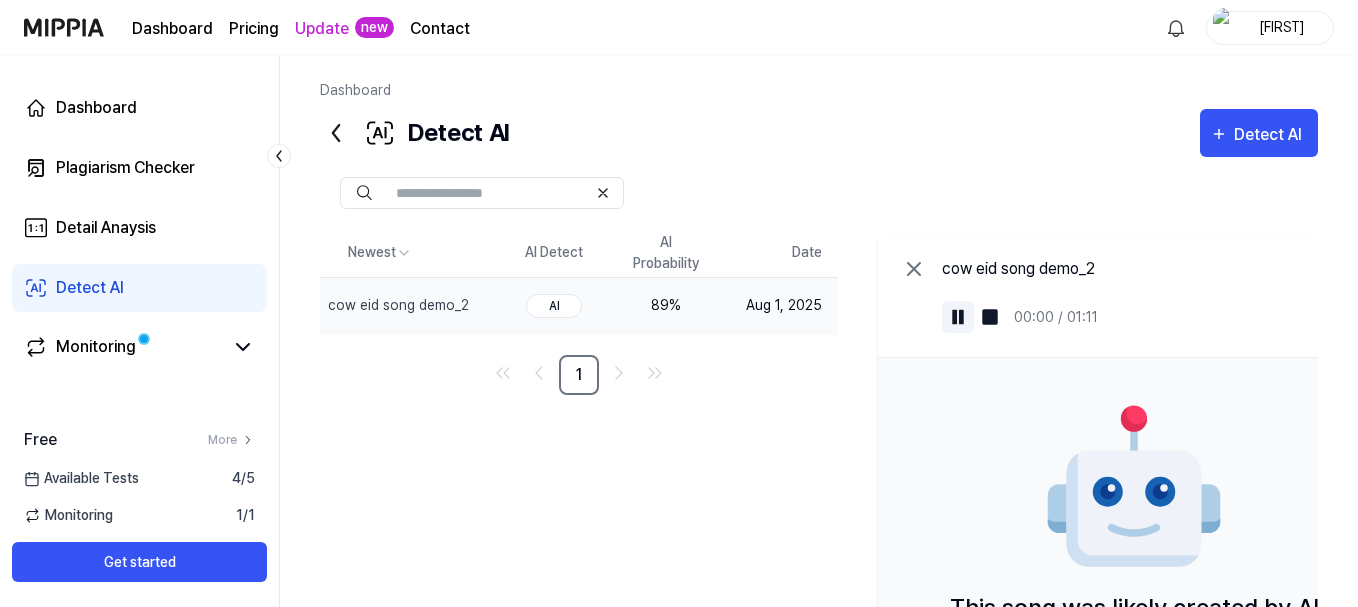 click at bounding box center [958, 317] 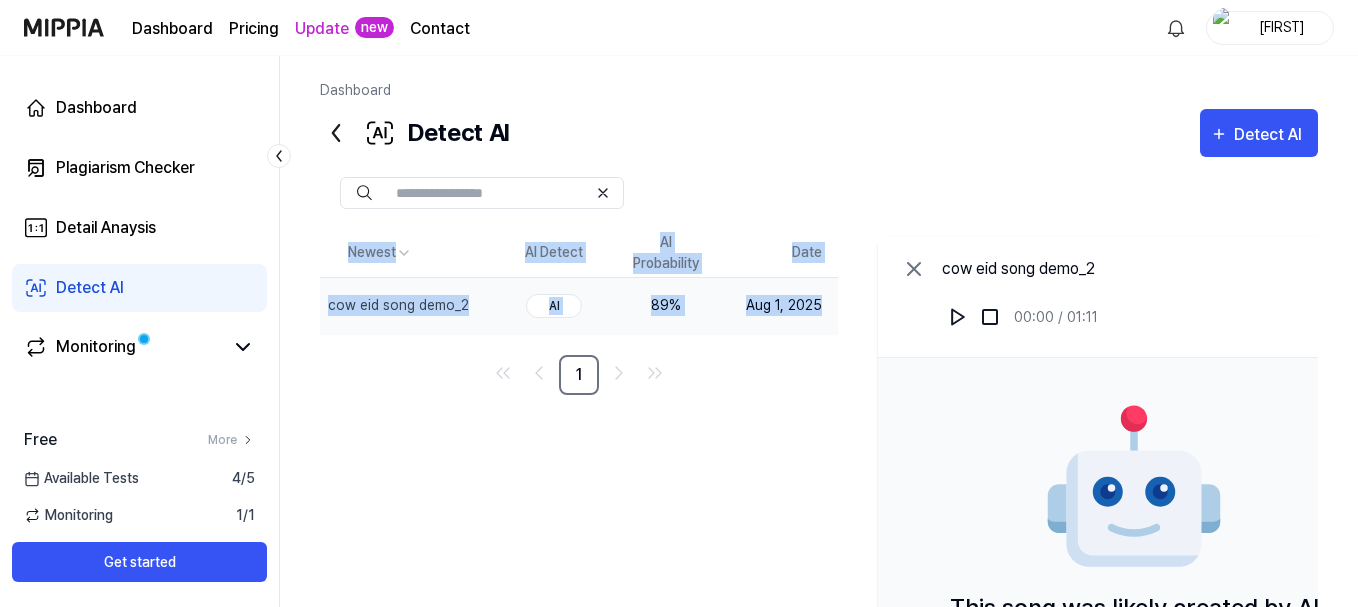 drag, startPoint x: 307, startPoint y: 231, endPoint x: 832, endPoint y: 302, distance: 529.7792 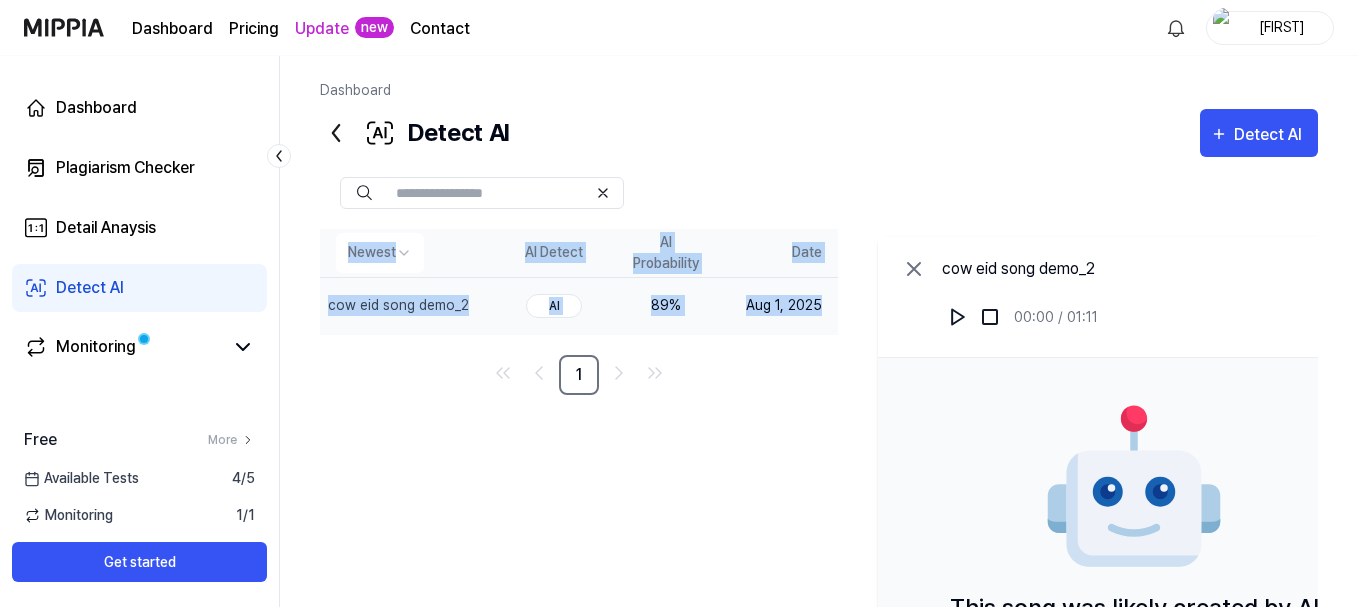 copy on "Newest AI Detect AI Probability Date cow eid song  demo_2 Delete AI 89 % Aug 1, 2025" 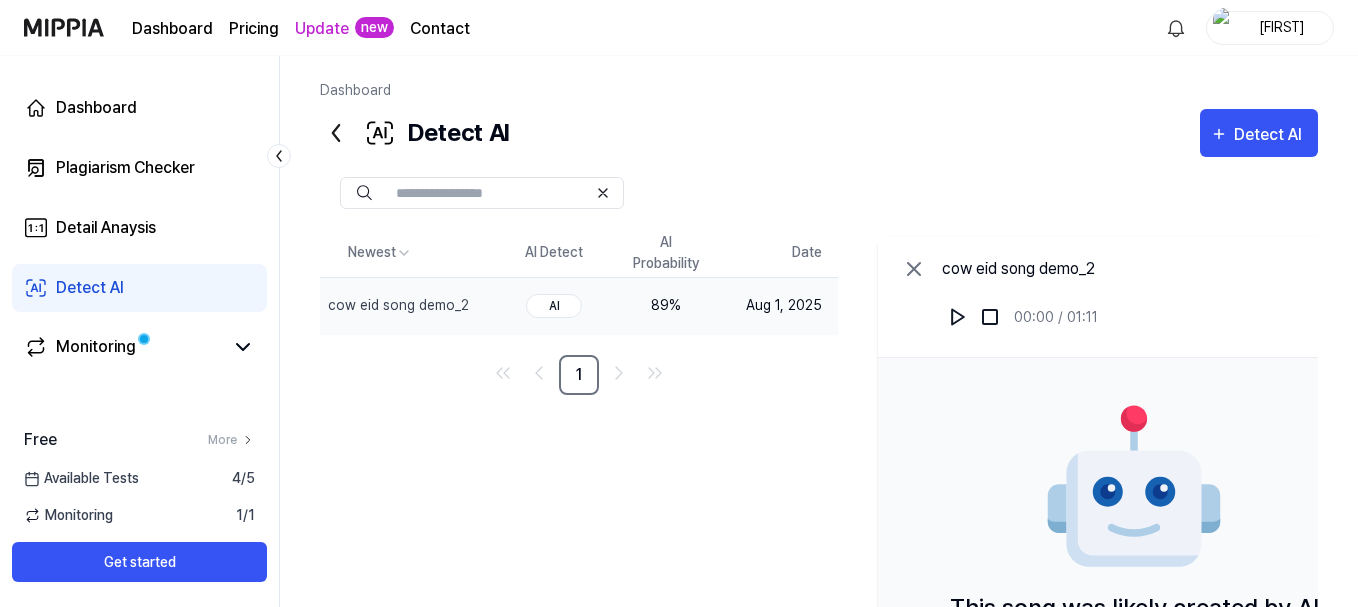 click at bounding box center (819, 193) 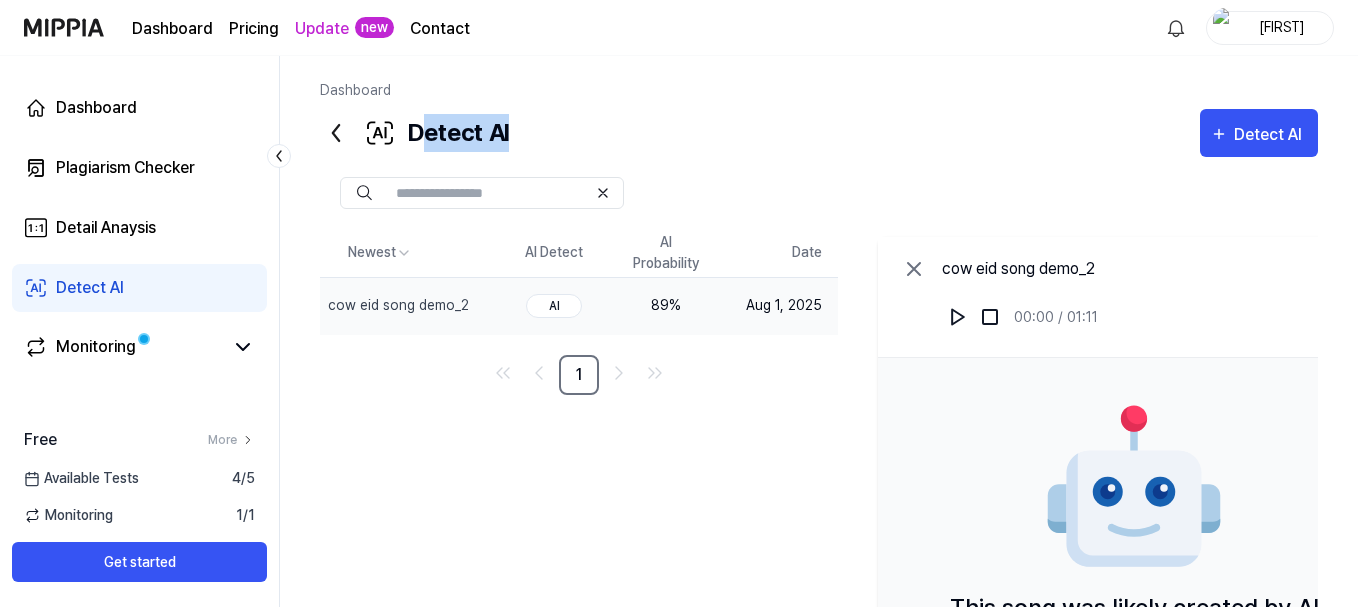 drag, startPoint x: 427, startPoint y: 132, endPoint x: 557, endPoint y: 131, distance: 130.00385 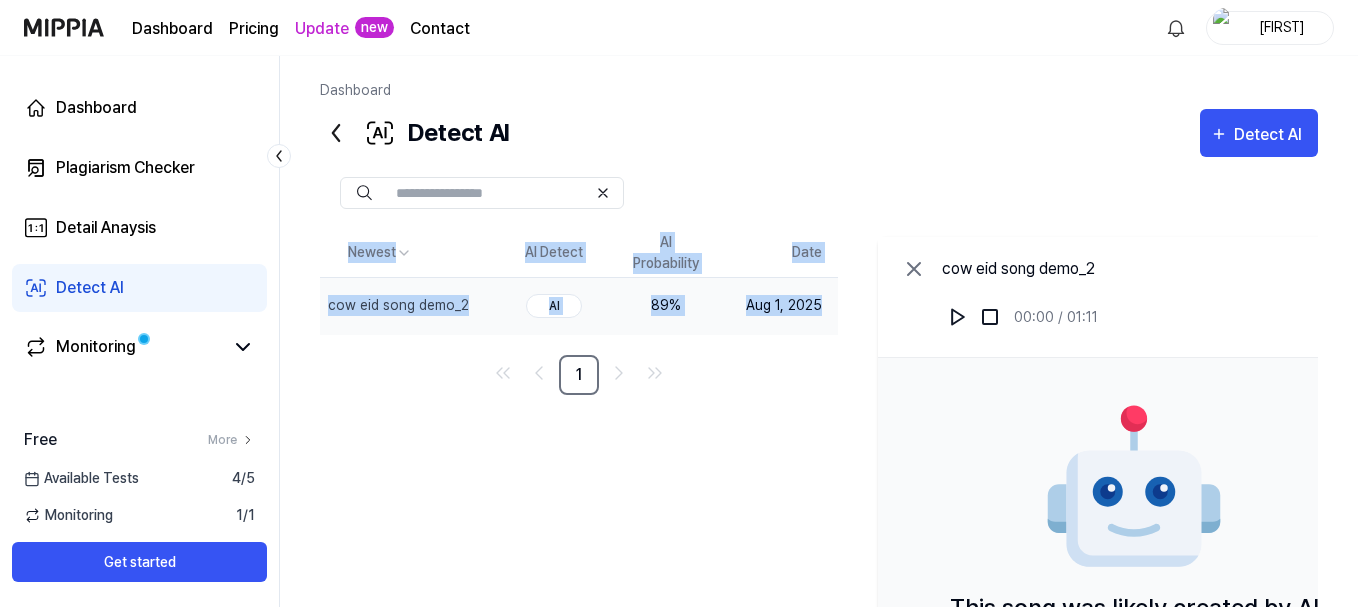 drag, startPoint x: 314, startPoint y: 232, endPoint x: 832, endPoint y: 300, distance: 522.4443 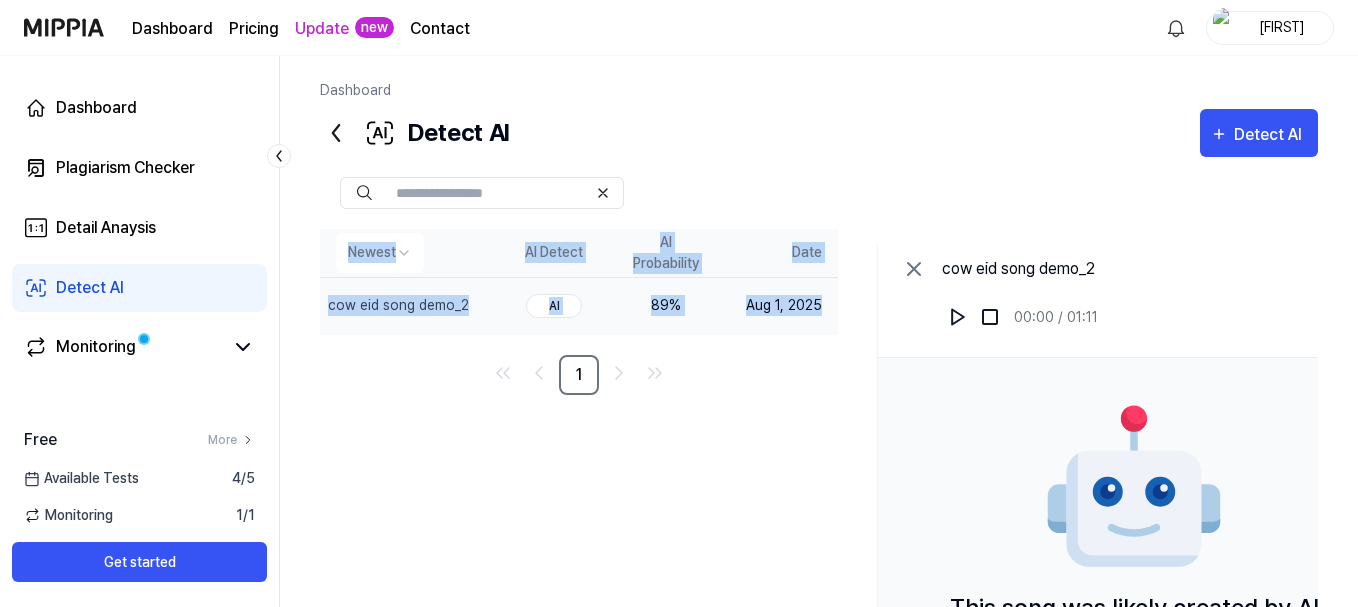 copy on "Newest AI Detect AI Probability Date cow eid song  demo_2 Delete AI 89 % Aug 1, 2025" 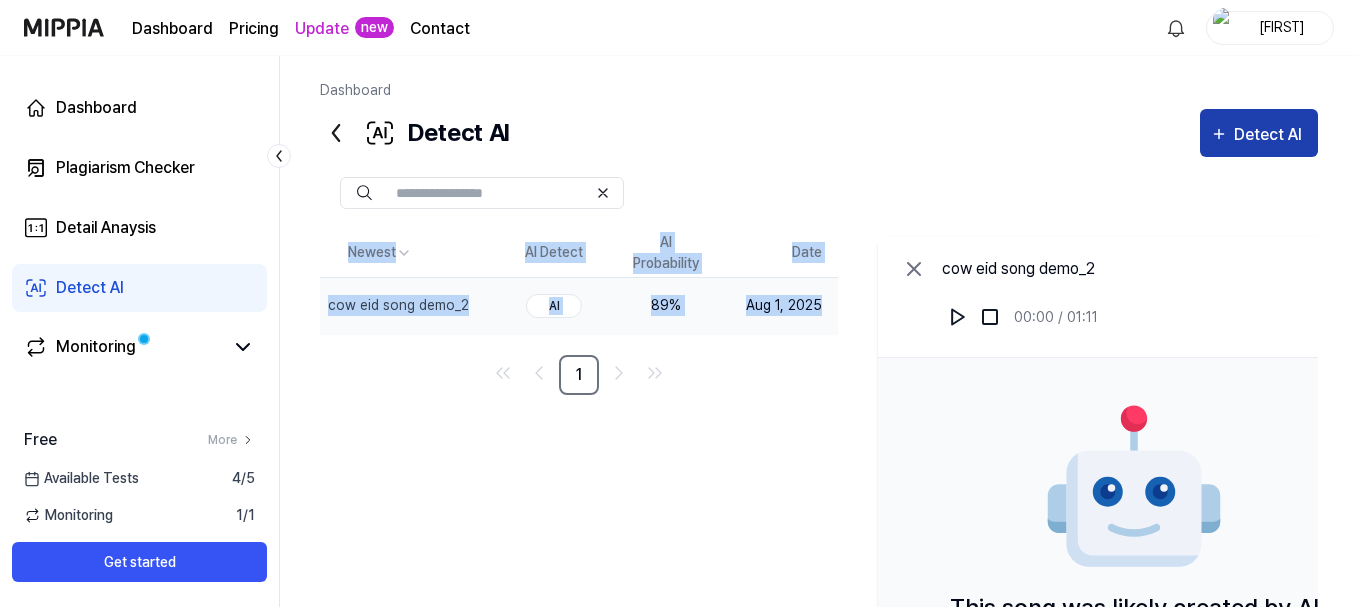 click 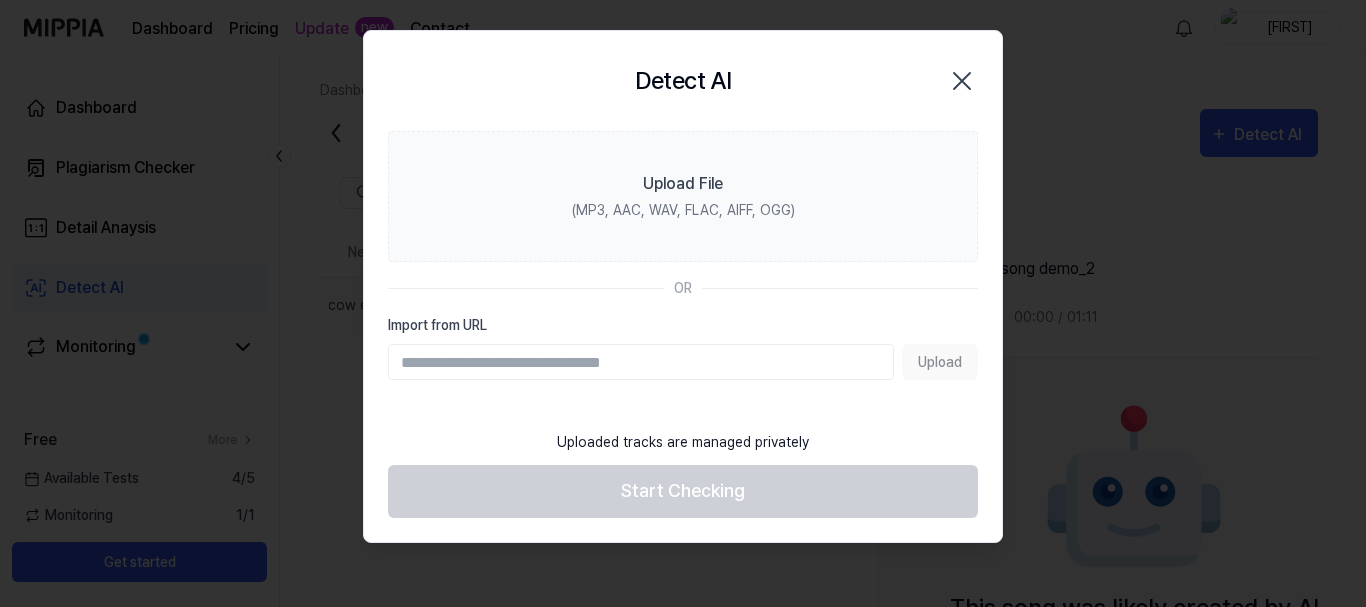click 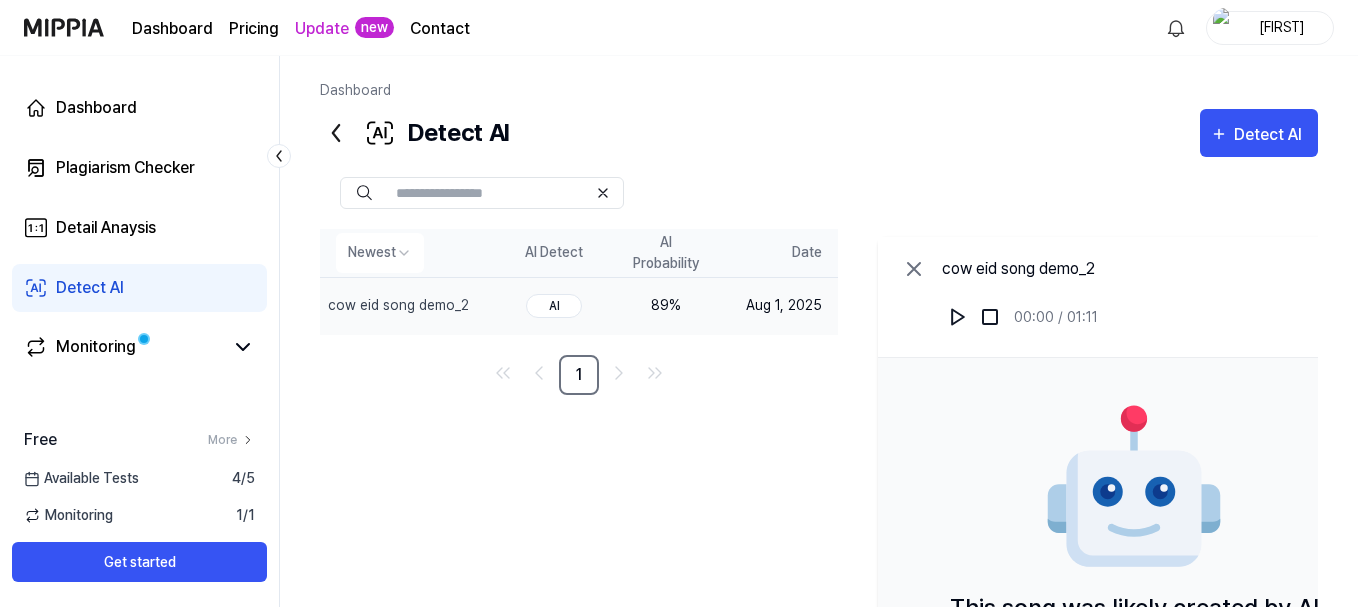 drag, startPoint x: 912, startPoint y: 262, endPoint x: 901, endPoint y: 266, distance: 11.7046995 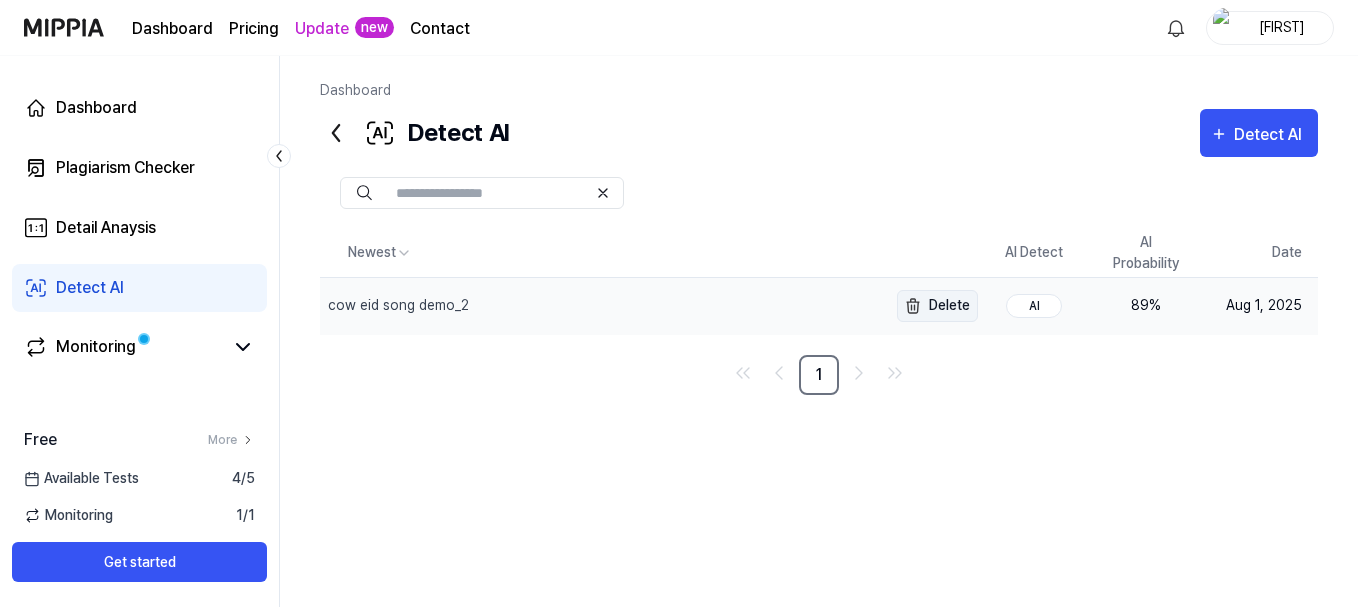 click on "Delete" at bounding box center [937, 306] 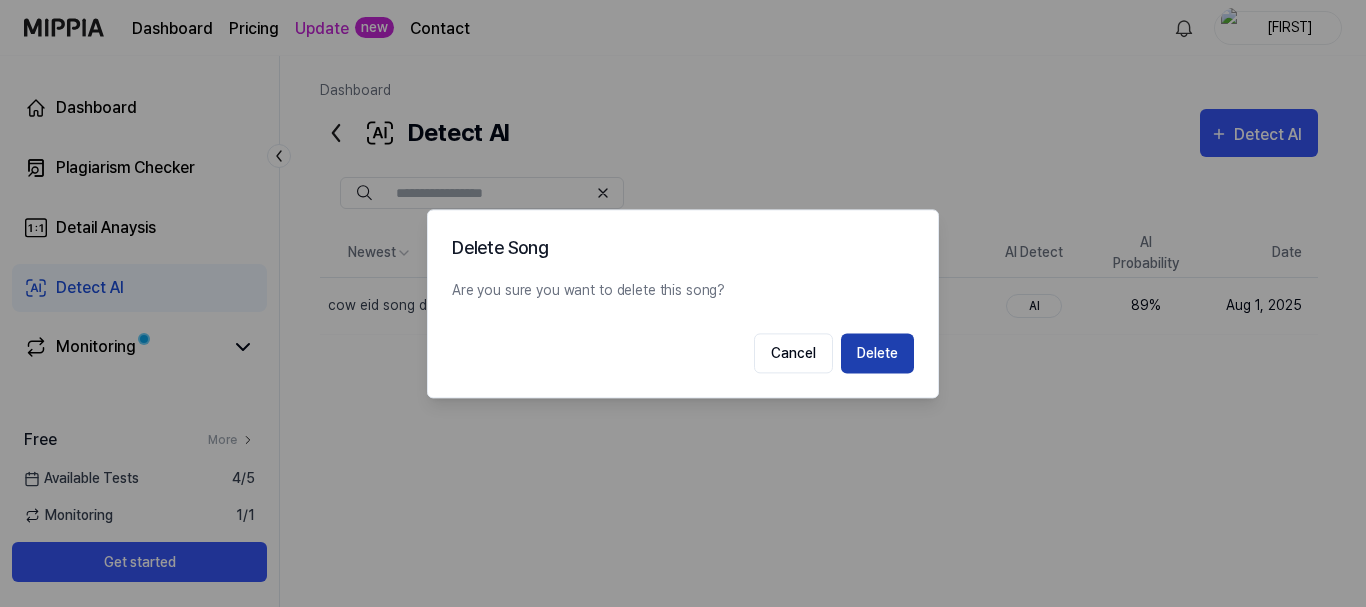 click on "Delete" at bounding box center [877, 353] 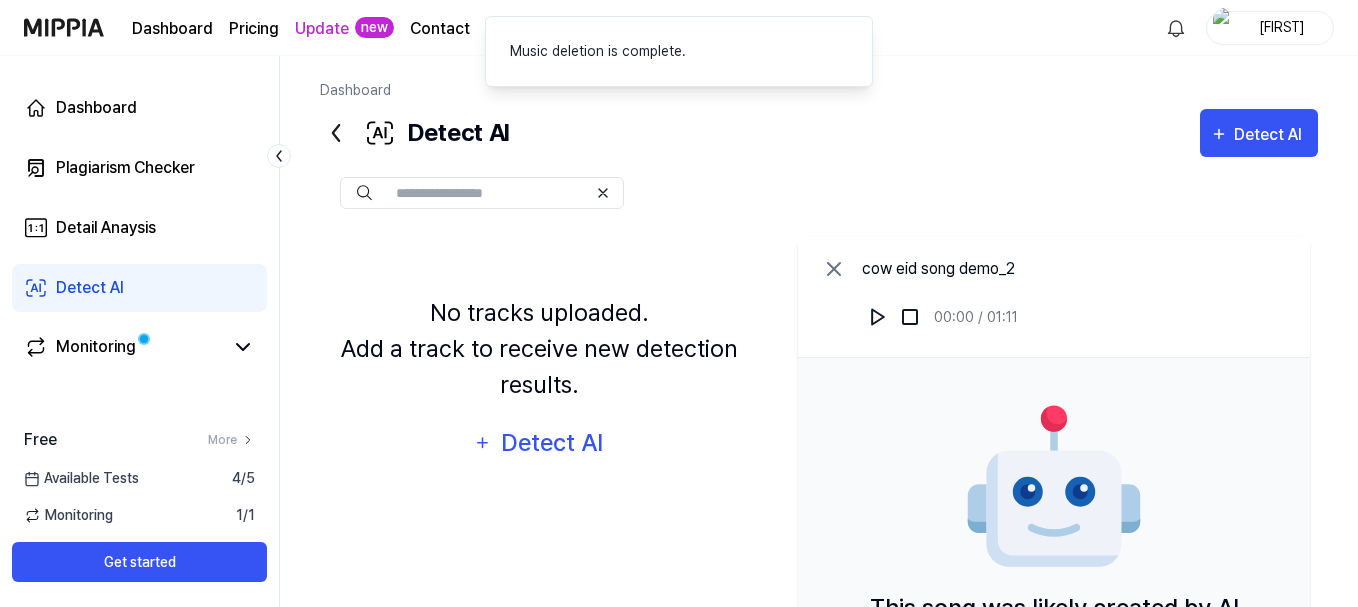 click 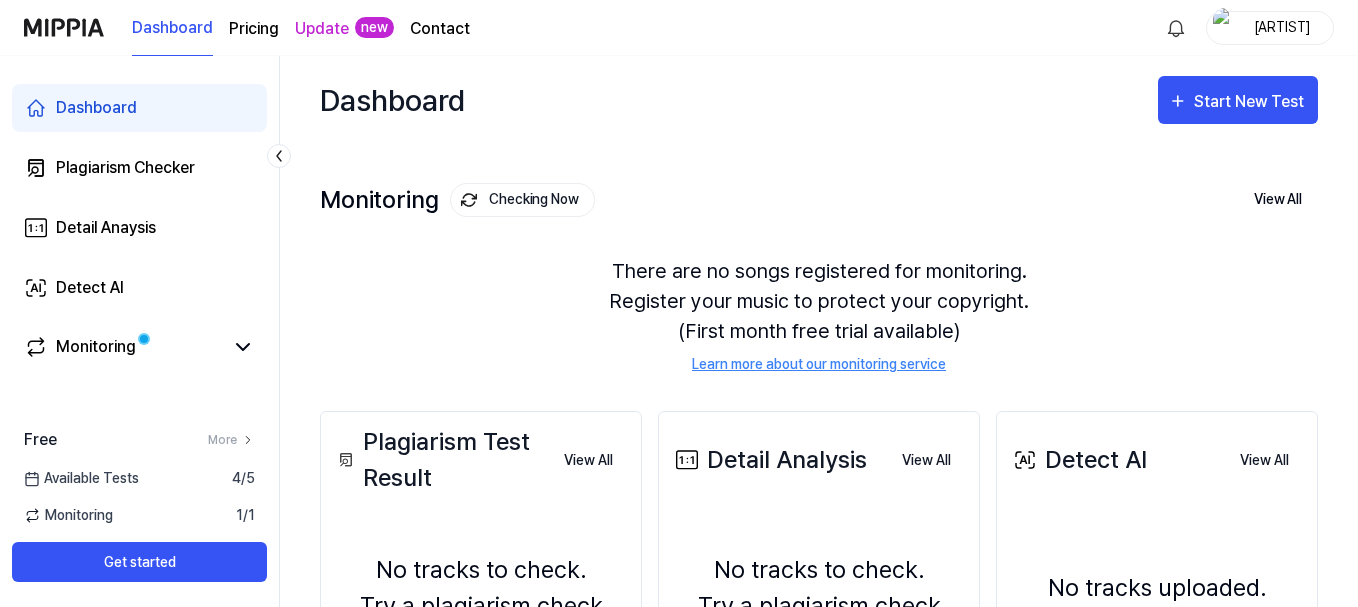 scroll, scrollTop: 0, scrollLeft: 0, axis: both 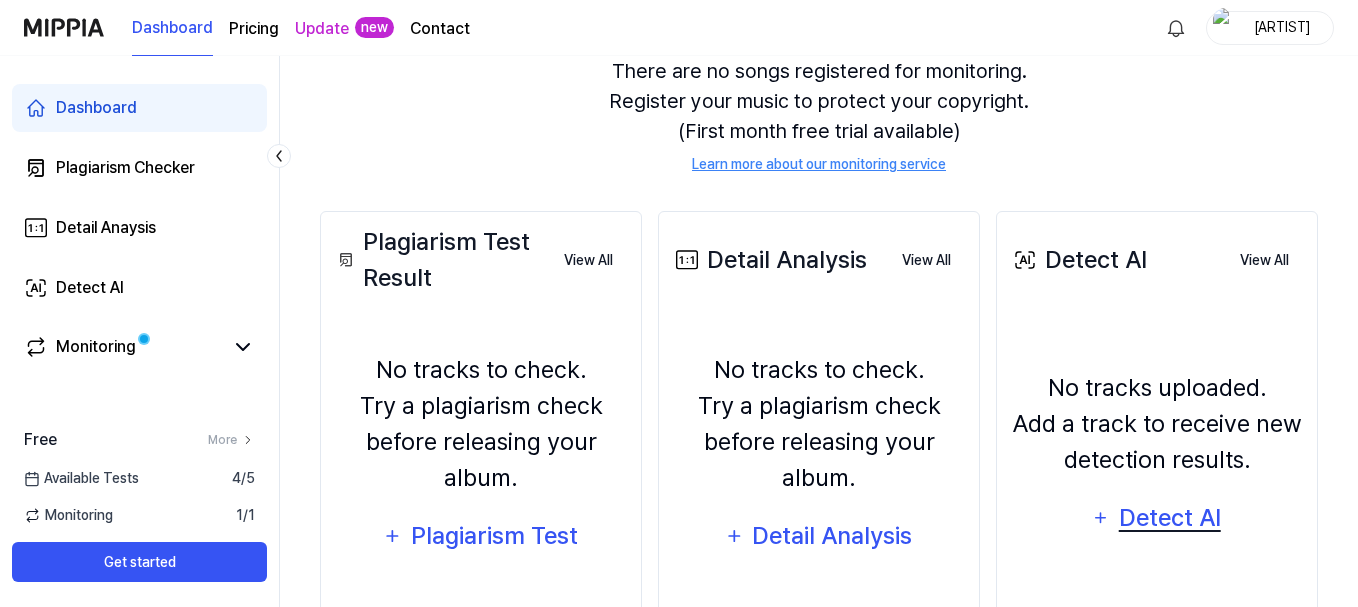 click on "Detect AI" at bounding box center (1169, 518) 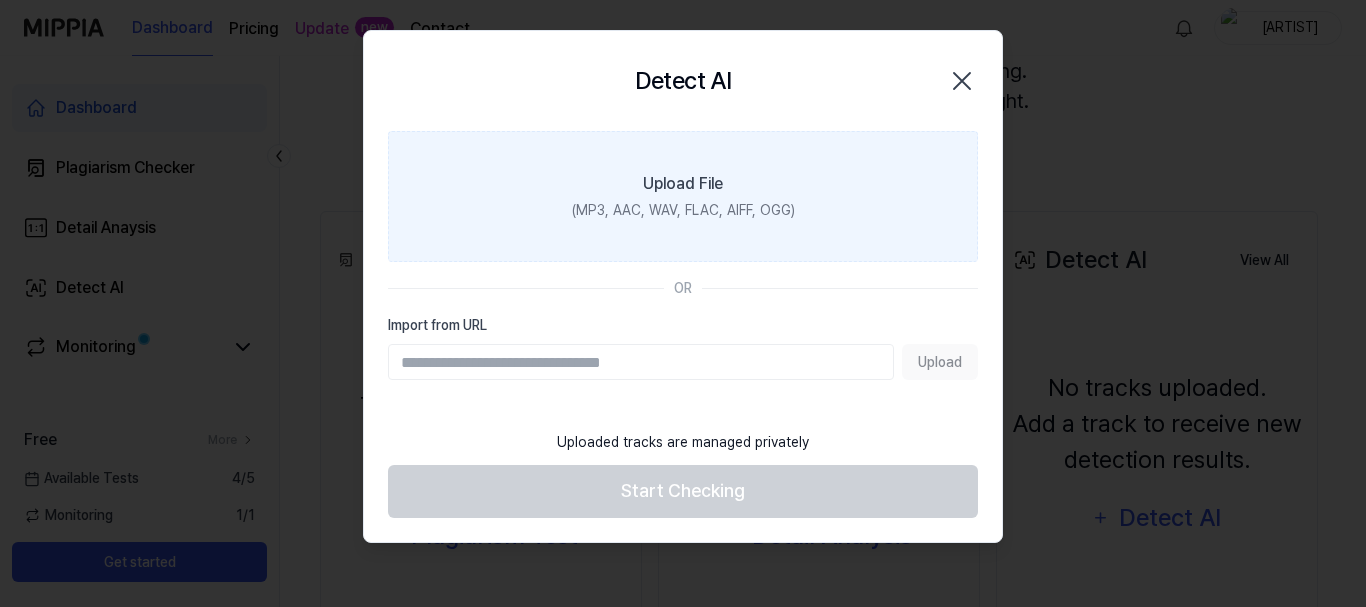 click on "Upload File (MP3, AAC, WAV, FLAC, AIFF, OGG)" at bounding box center [683, 196] 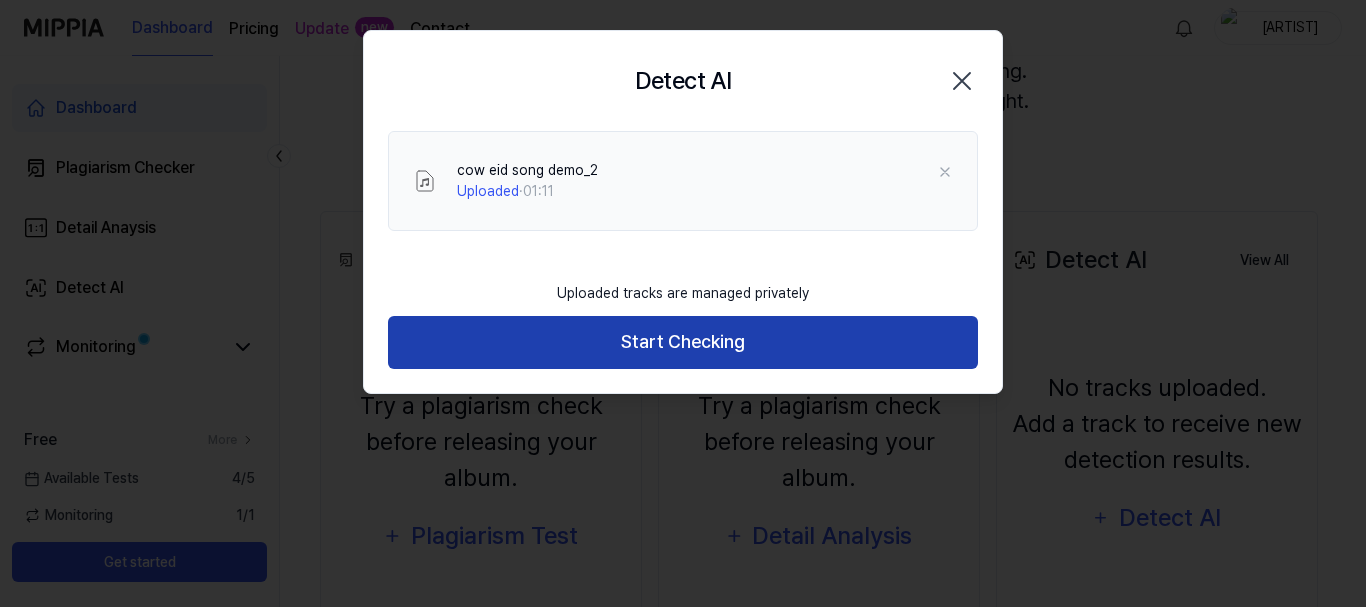 click on "Start Checking" at bounding box center [683, 342] 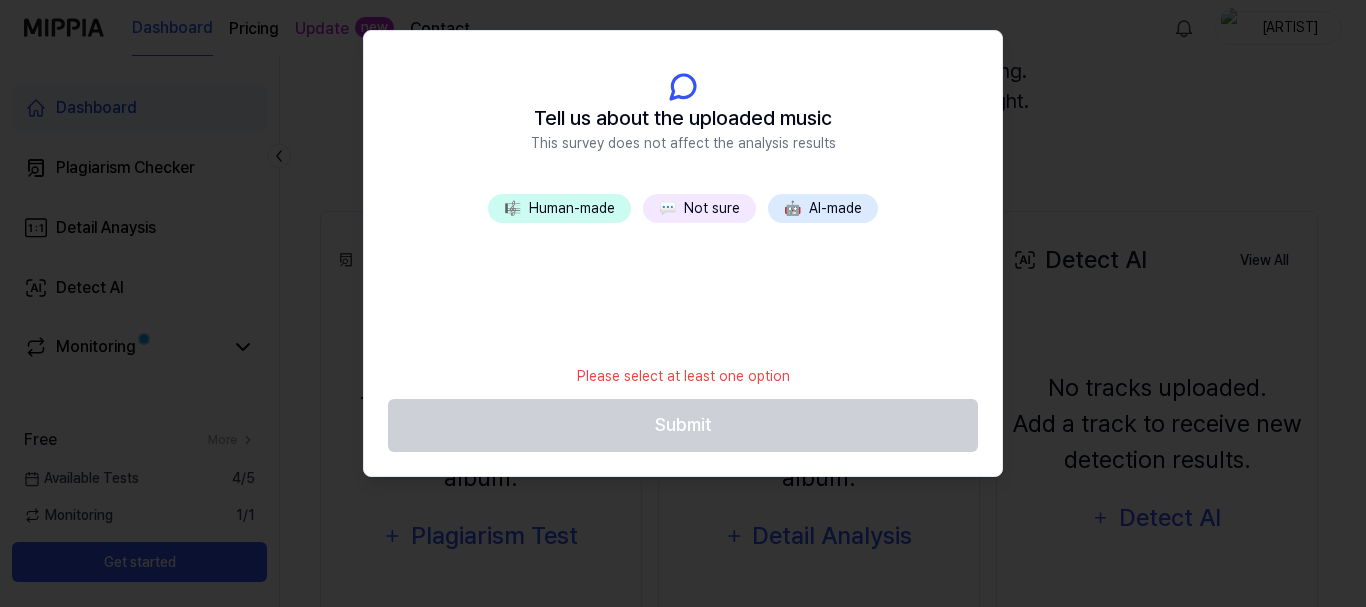 click on "🎼 Human-made" at bounding box center [559, 208] 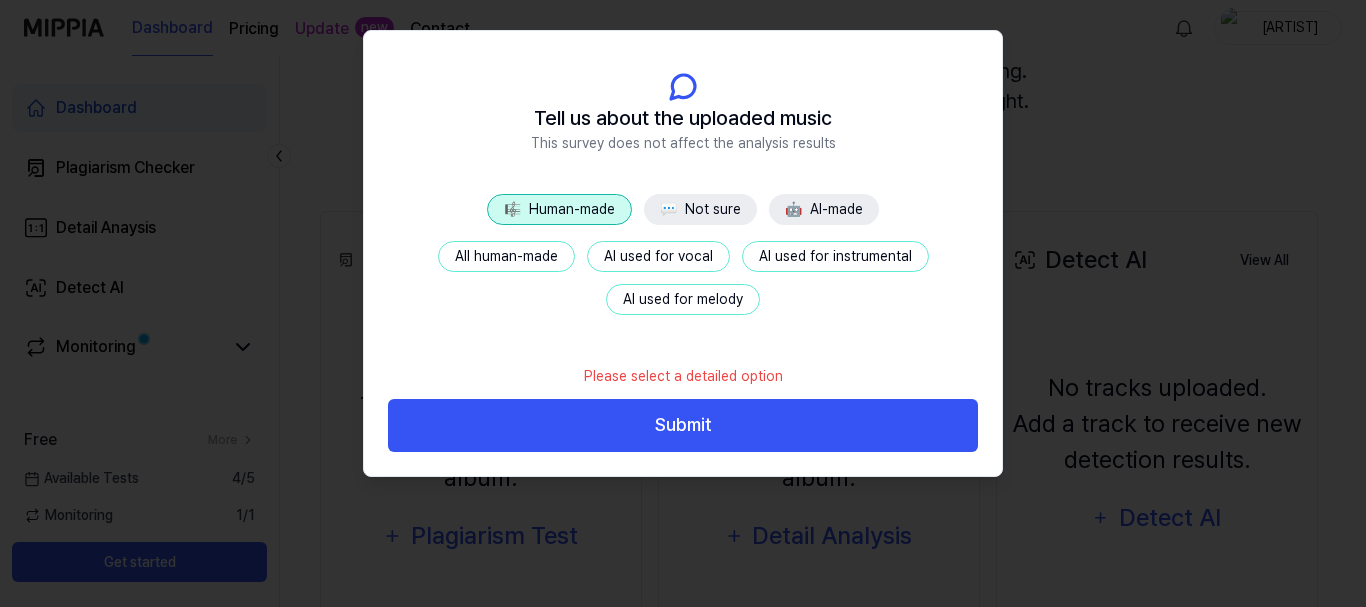 click on "All human-made" at bounding box center [506, 256] 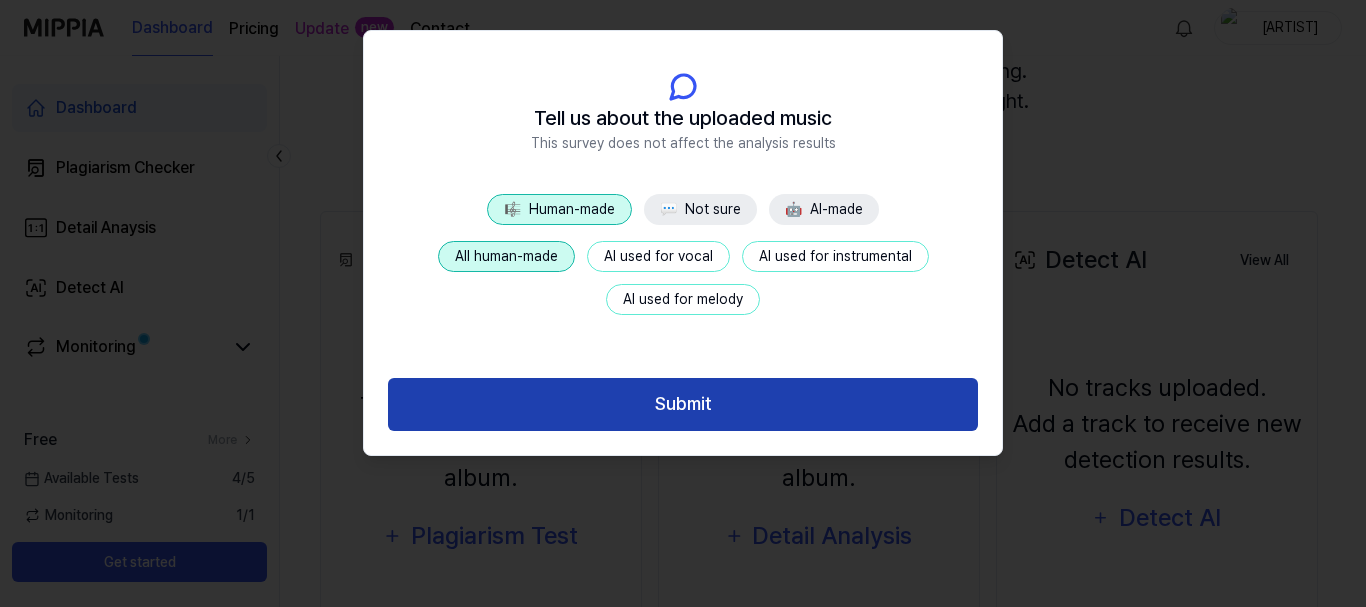click on "Submit" at bounding box center [683, 404] 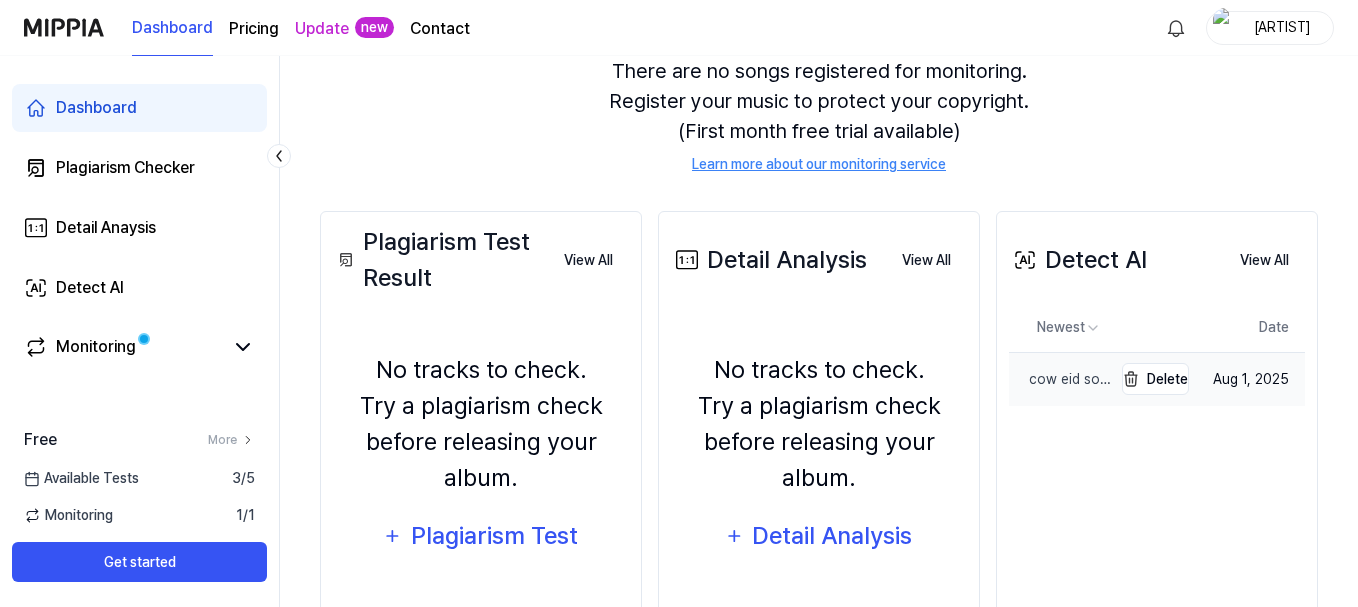 click on "cow eid song  demo_2" at bounding box center [1060, 379] 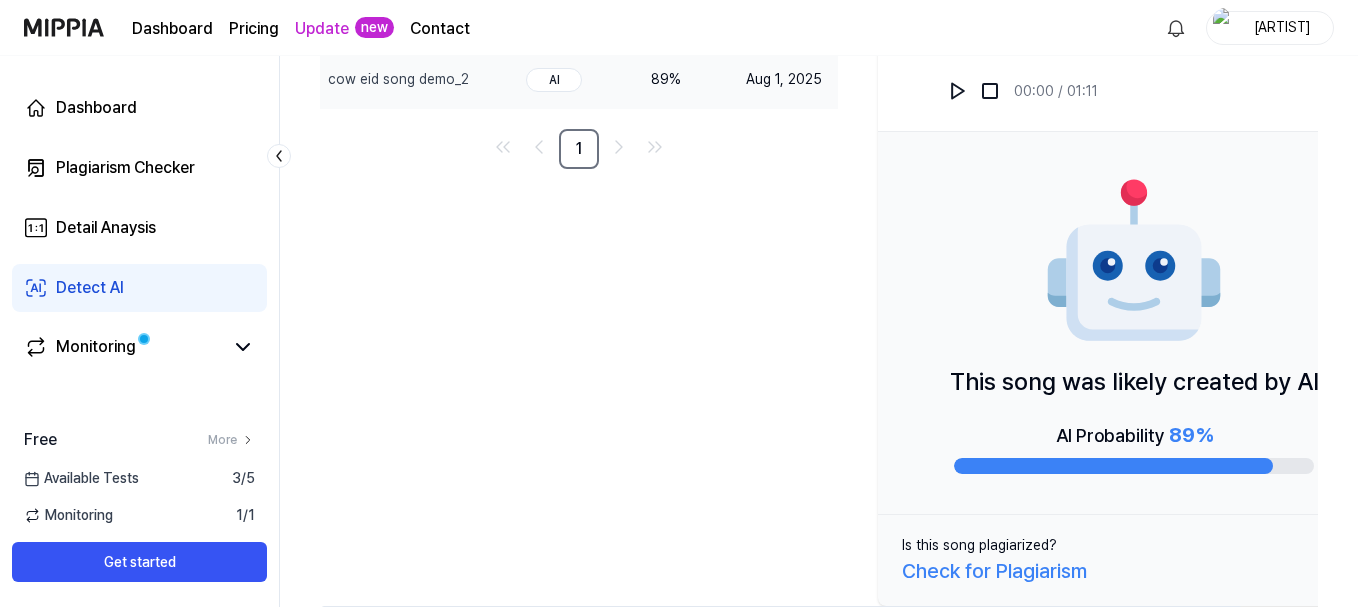 scroll, scrollTop: 233, scrollLeft: 0, axis: vertical 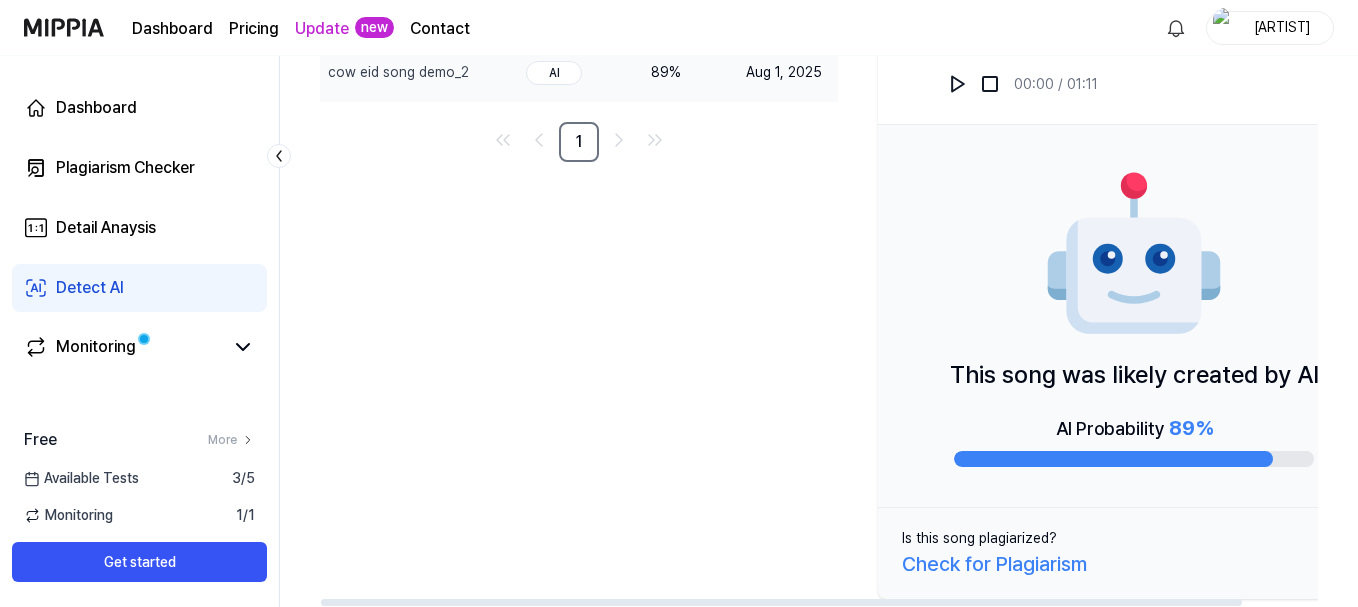 drag, startPoint x: 956, startPoint y: 369, endPoint x: 1178, endPoint y: 419, distance: 227.56097 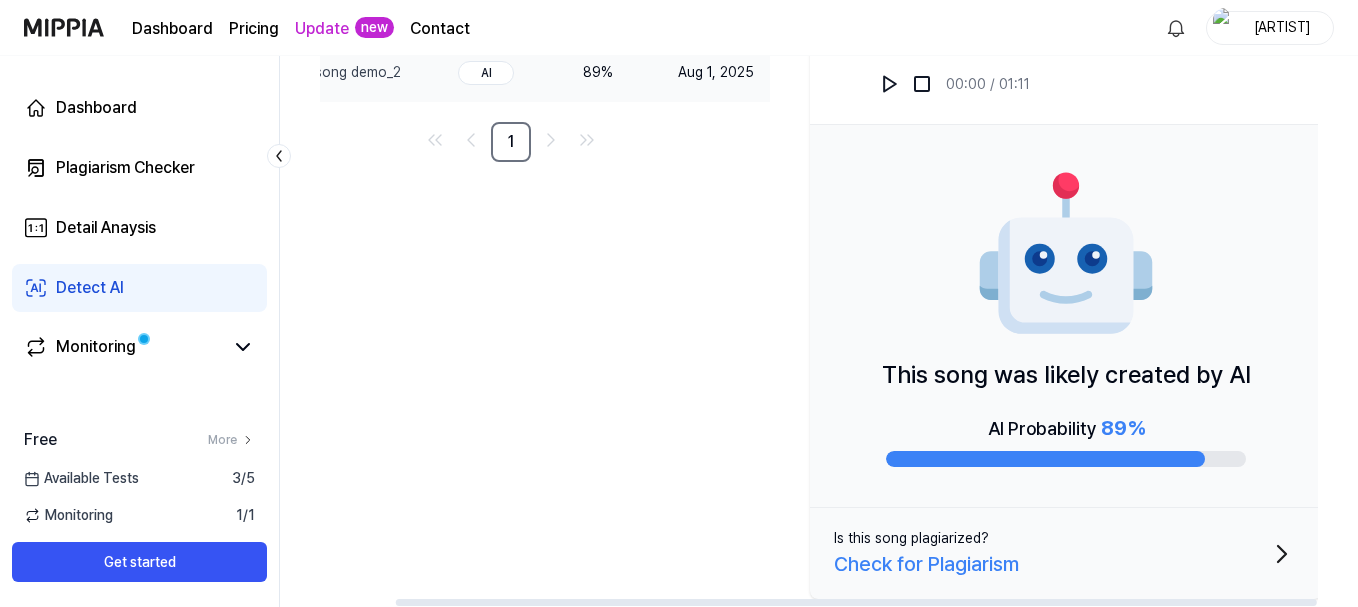 scroll, scrollTop: 0, scrollLeft: 81, axis: horizontal 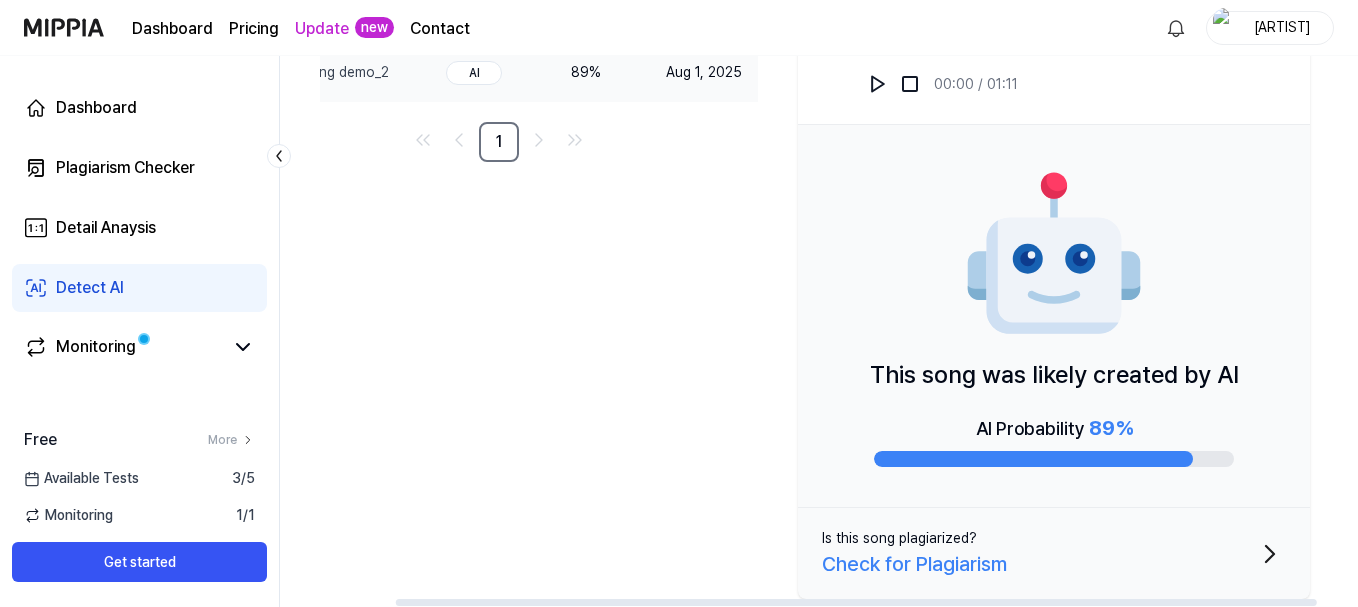 drag, startPoint x: 1223, startPoint y: 419, endPoint x: 1073, endPoint y: 418, distance: 150.00333 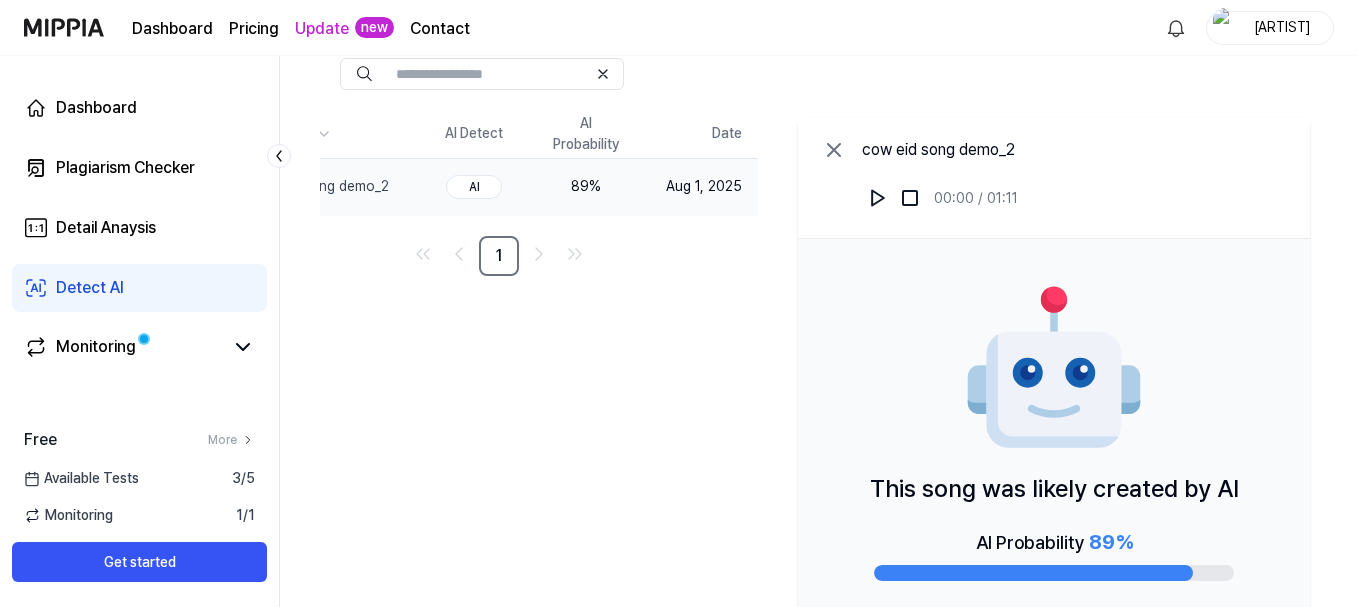 scroll, scrollTop: 0, scrollLeft: 0, axis: both 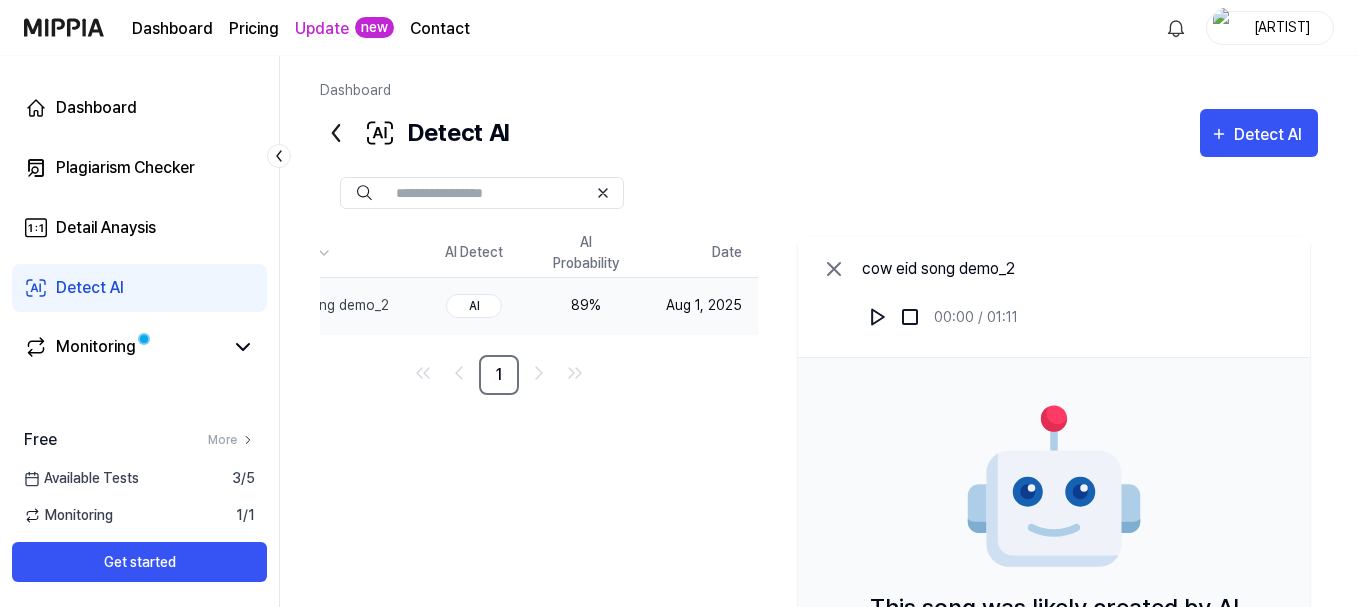 click 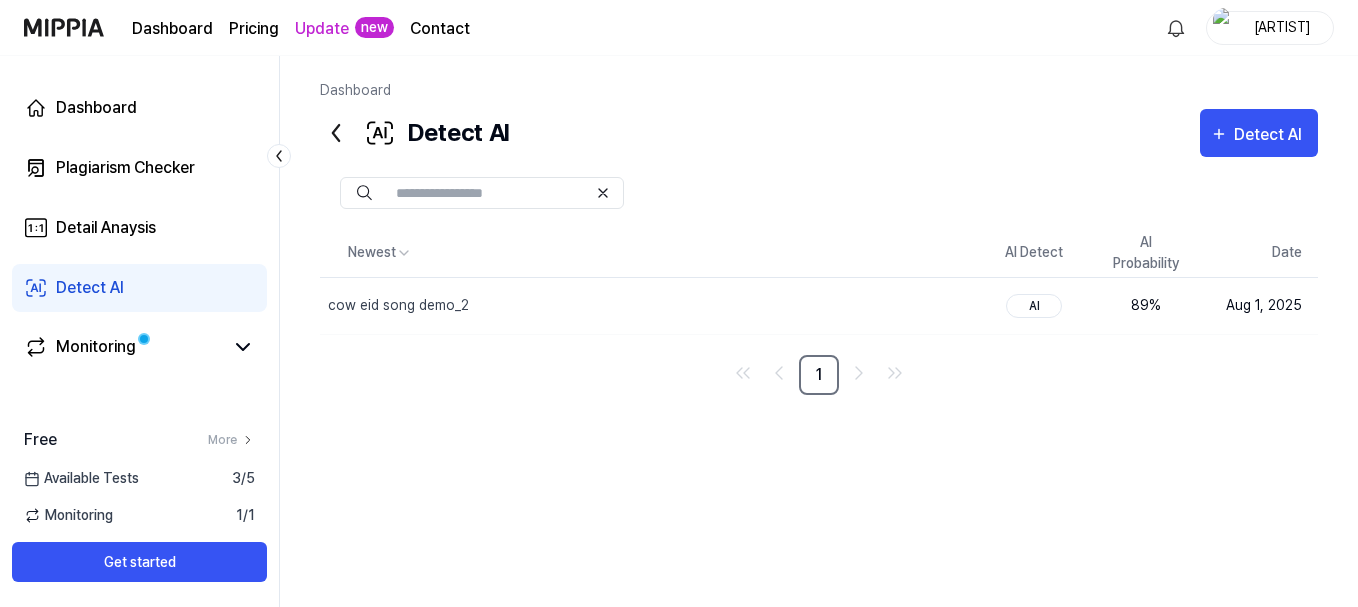 scroll, scrollTop: 0, scrollLeft: 0, axis: both 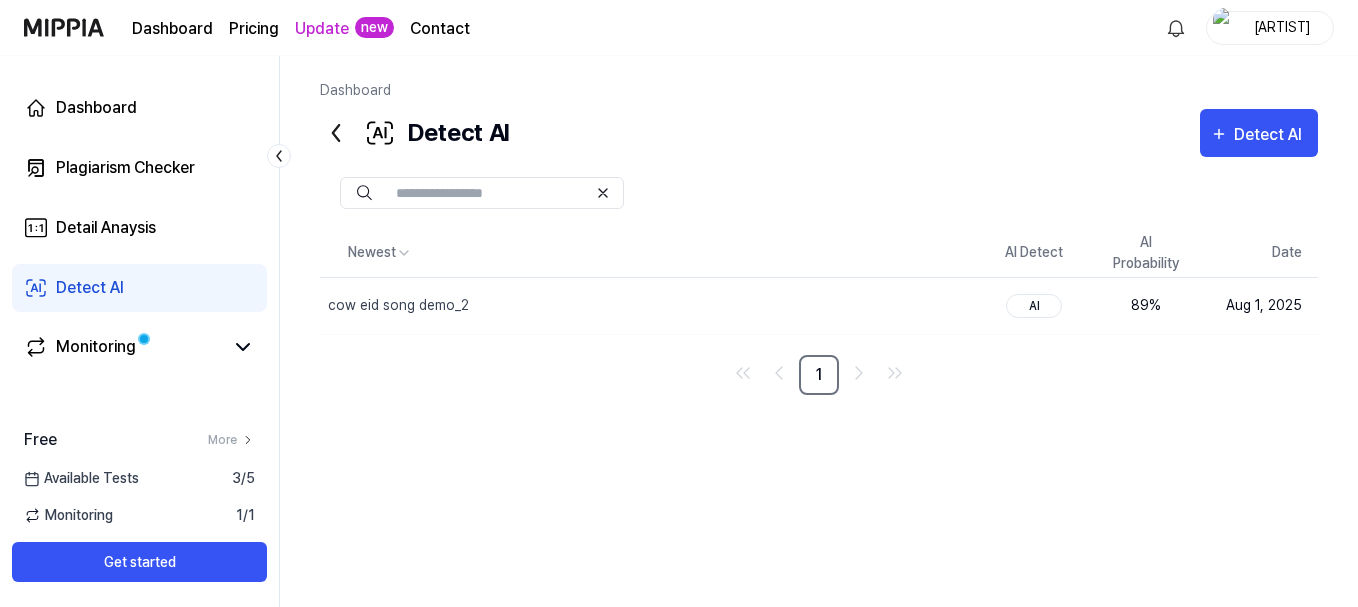 click on "Dashboard" at bounding box center [819, 94] 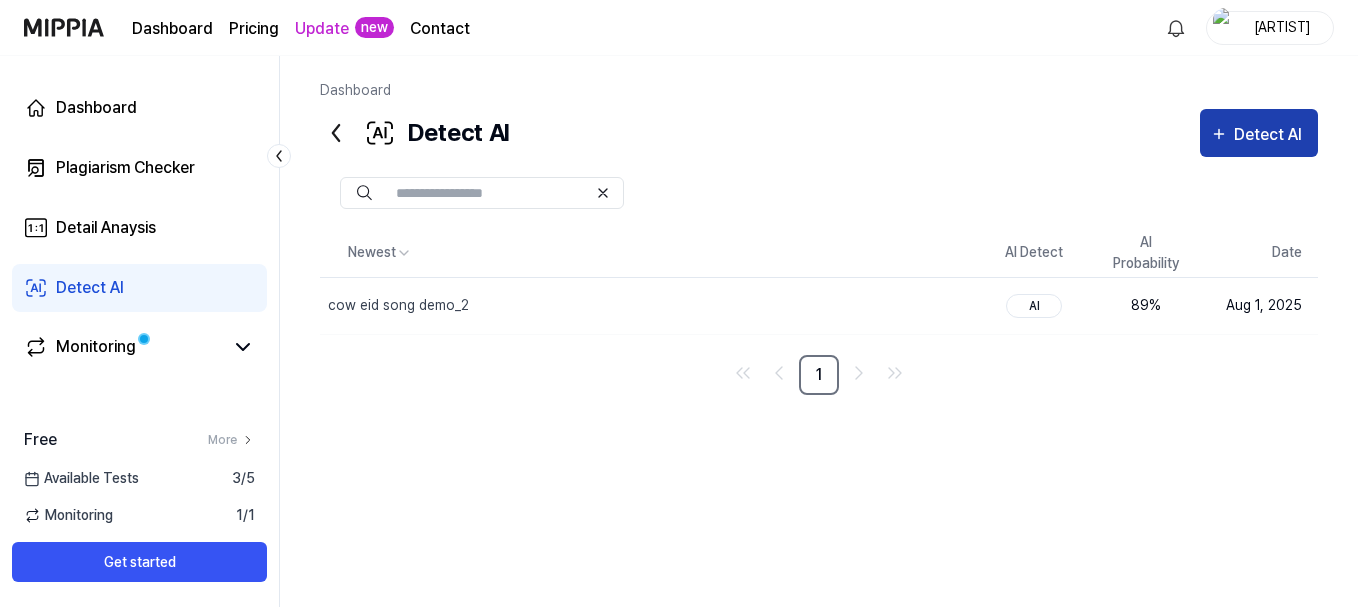 click on "Detect AI" at bounding box center (1271, 135) 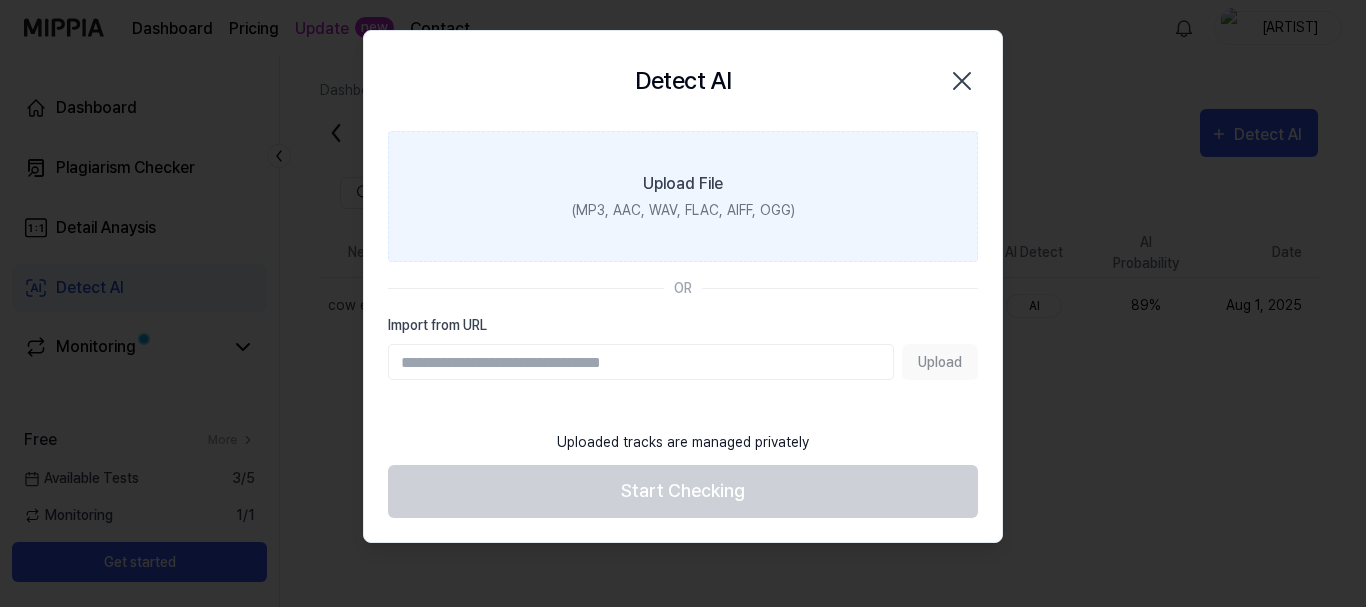 click on "(MP3, AAC, WAV, FLAC, AIFF, OGG)" at bounding box center [683, 210] 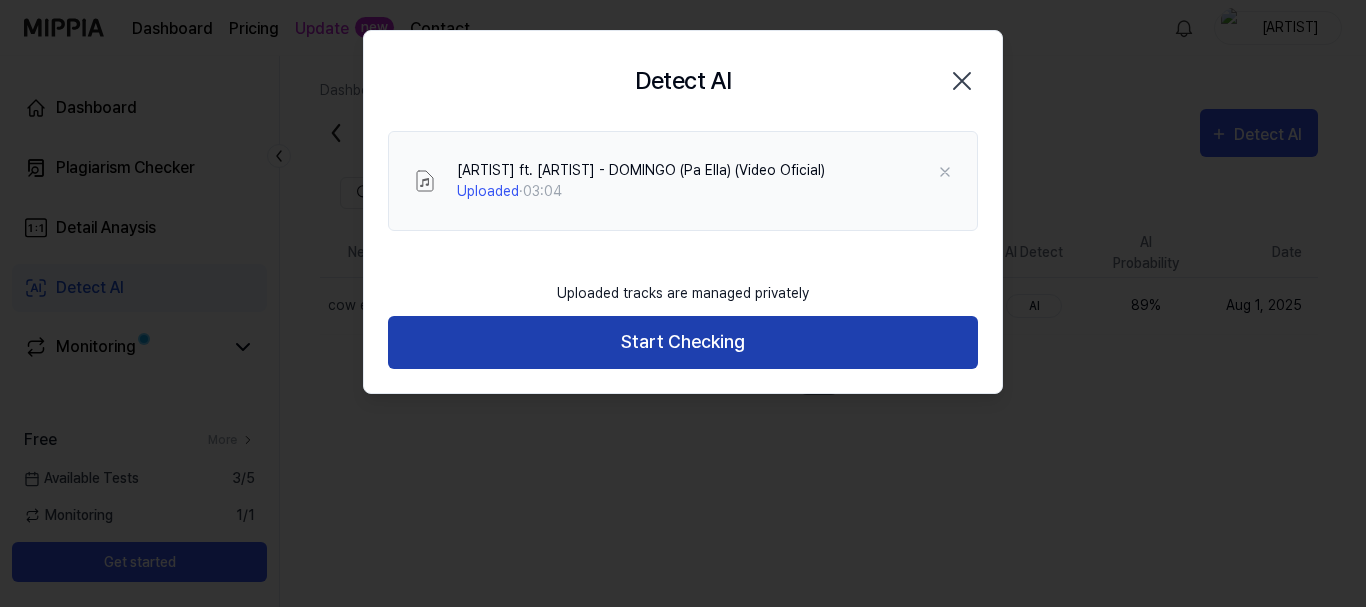click on "Start Checking" at bounding box center (683, 342) 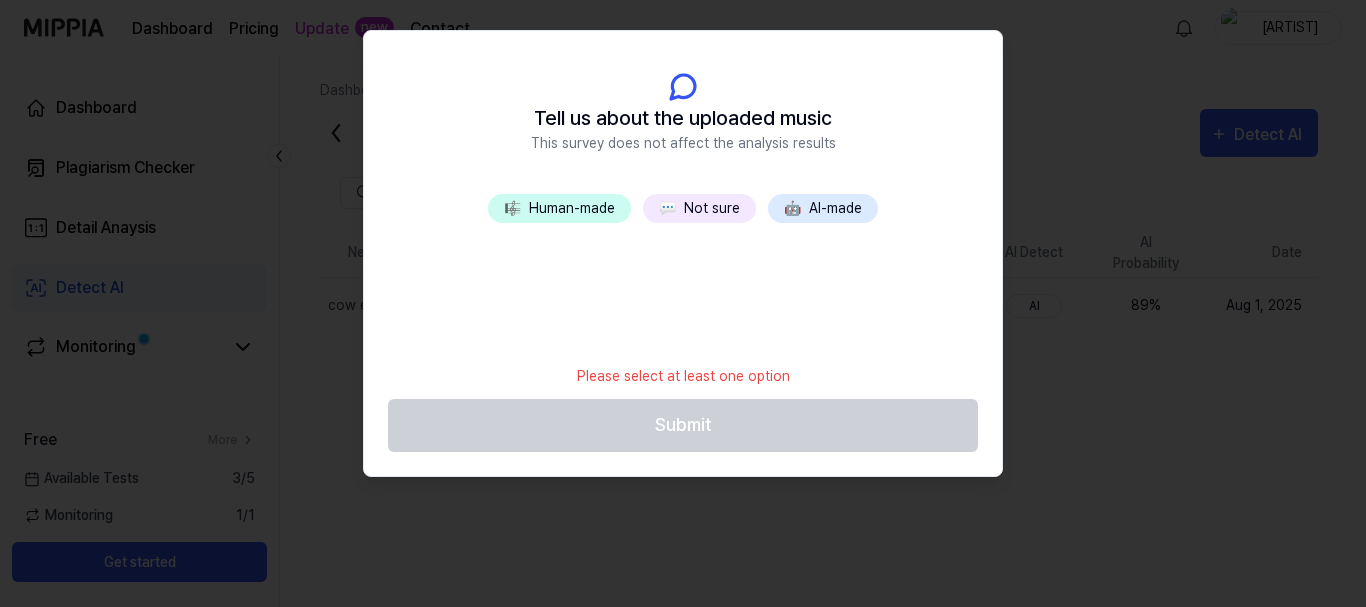 click on "🎼 Human-made" at bounding box center (559, 208) 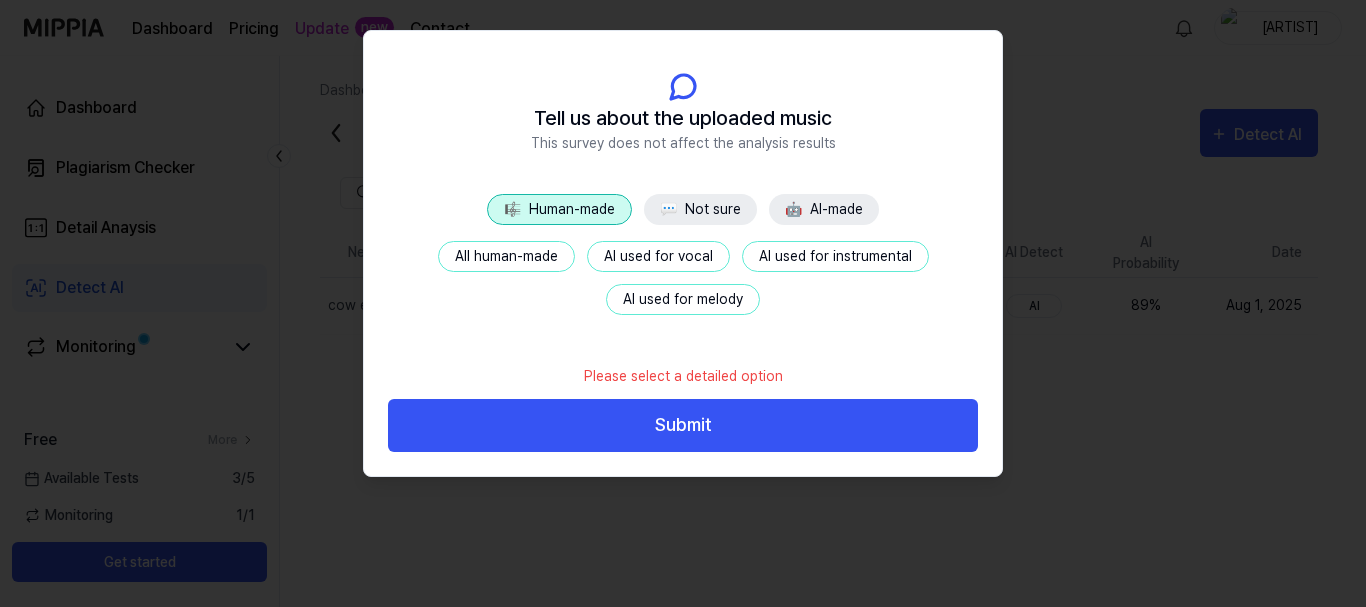 click on "All human-made" at bounding box center (506, 256) 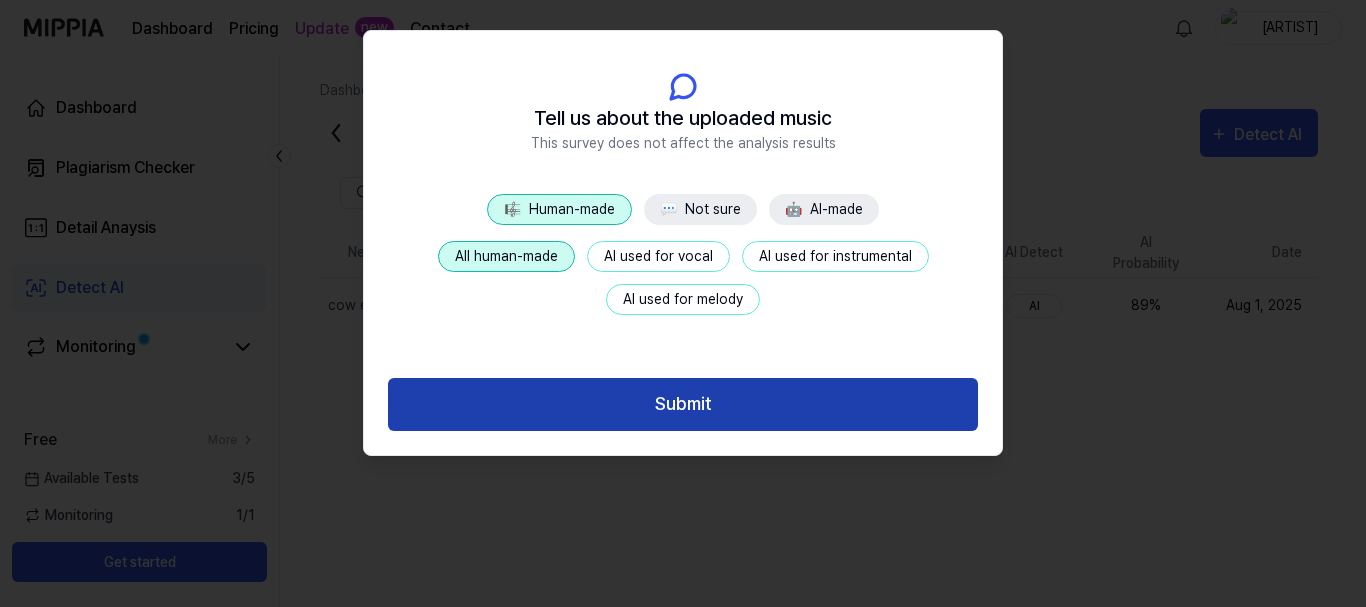 click on "Submit" at bounding box center [683, 404] 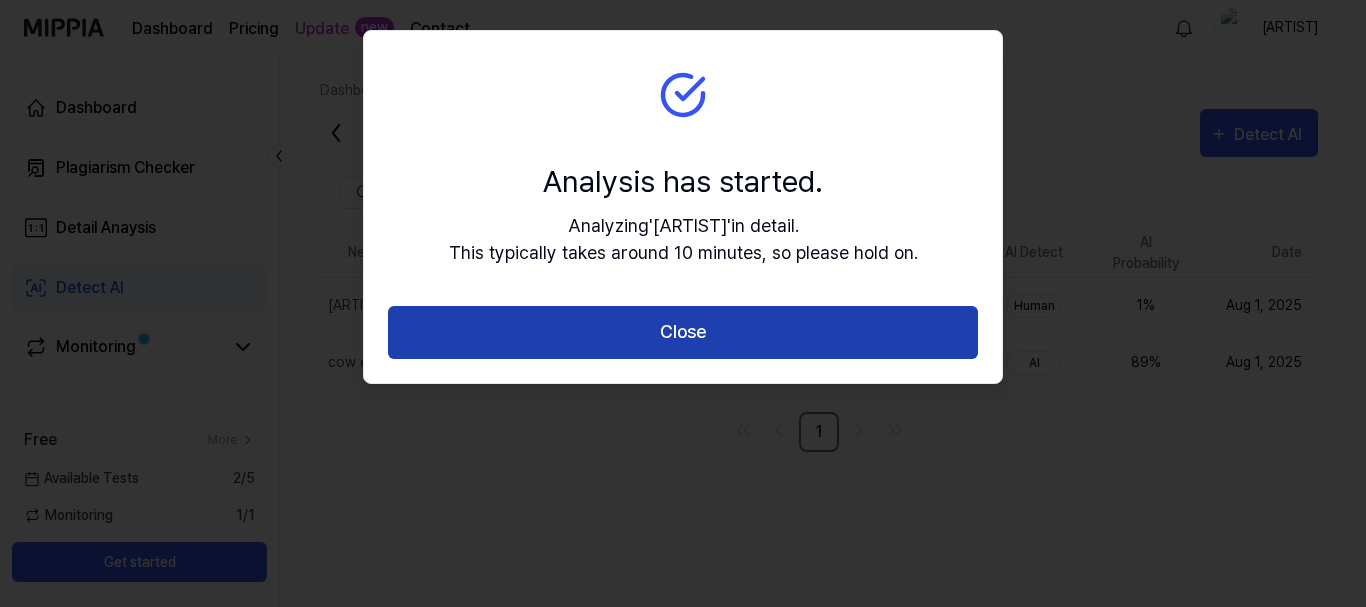 click on "Close" at bounding box center (683, 332) 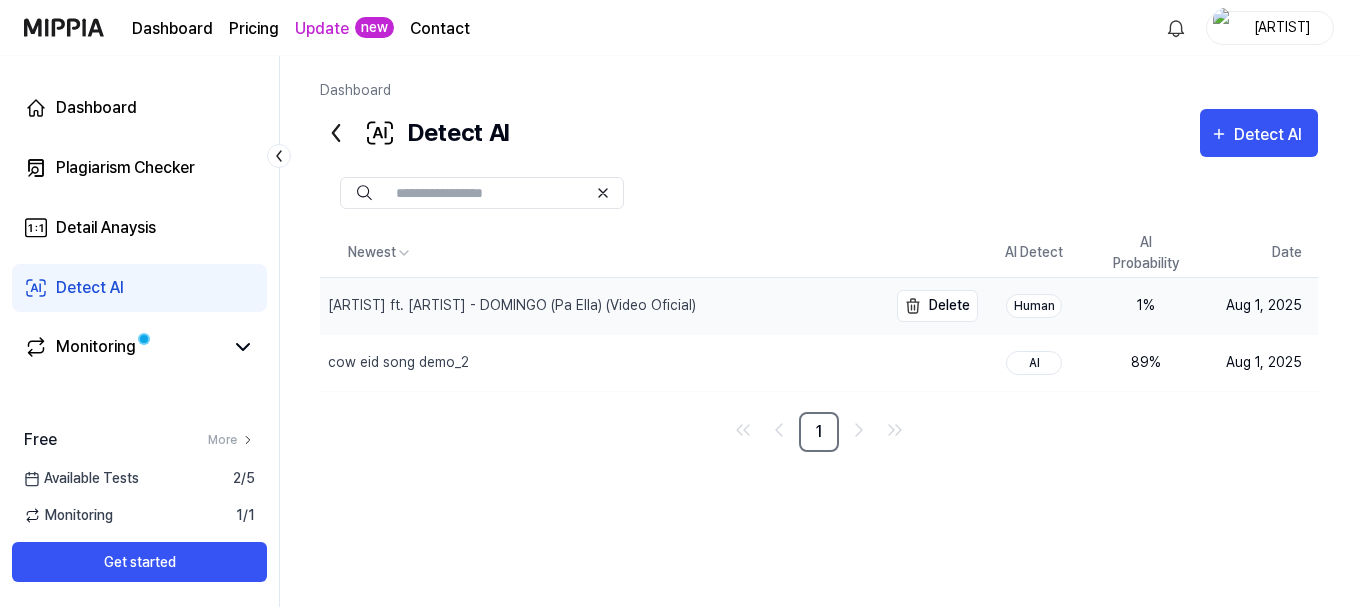 click on "[ARTIST] ft. [ARTIST] - DOMINGO (Pa Ella) (Video Oficial)" at bounding box center (512, 305) 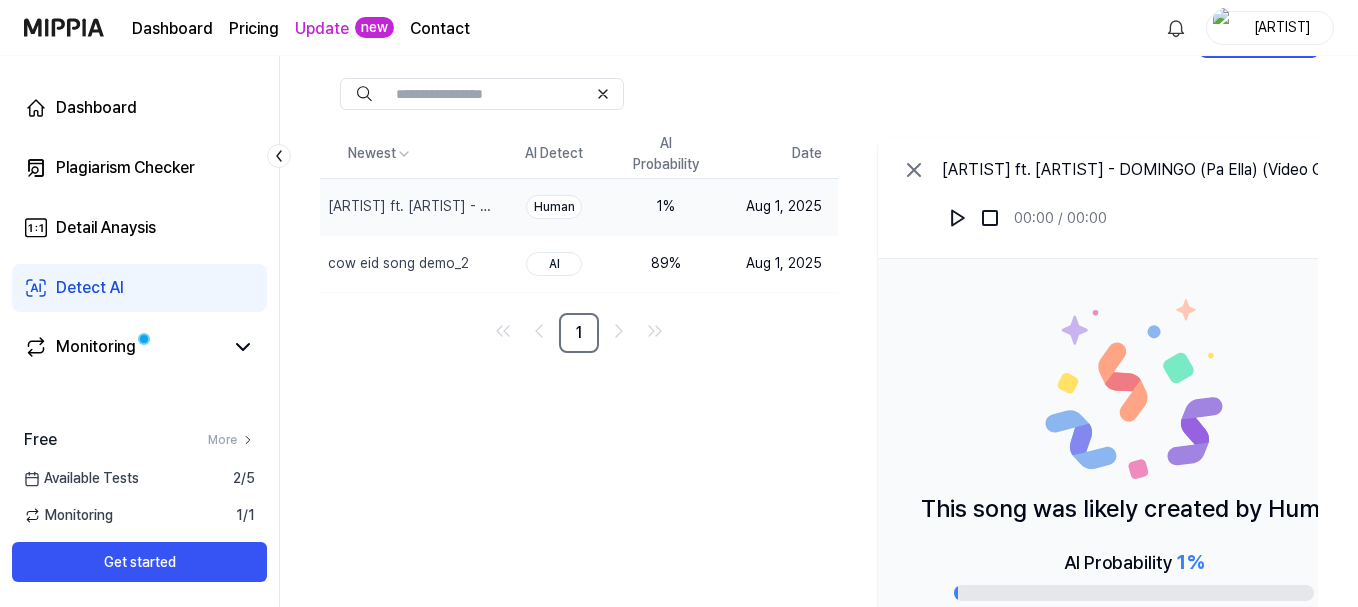 scroll, scrollTop: 200, scrollLeft: 0, axis: vertical 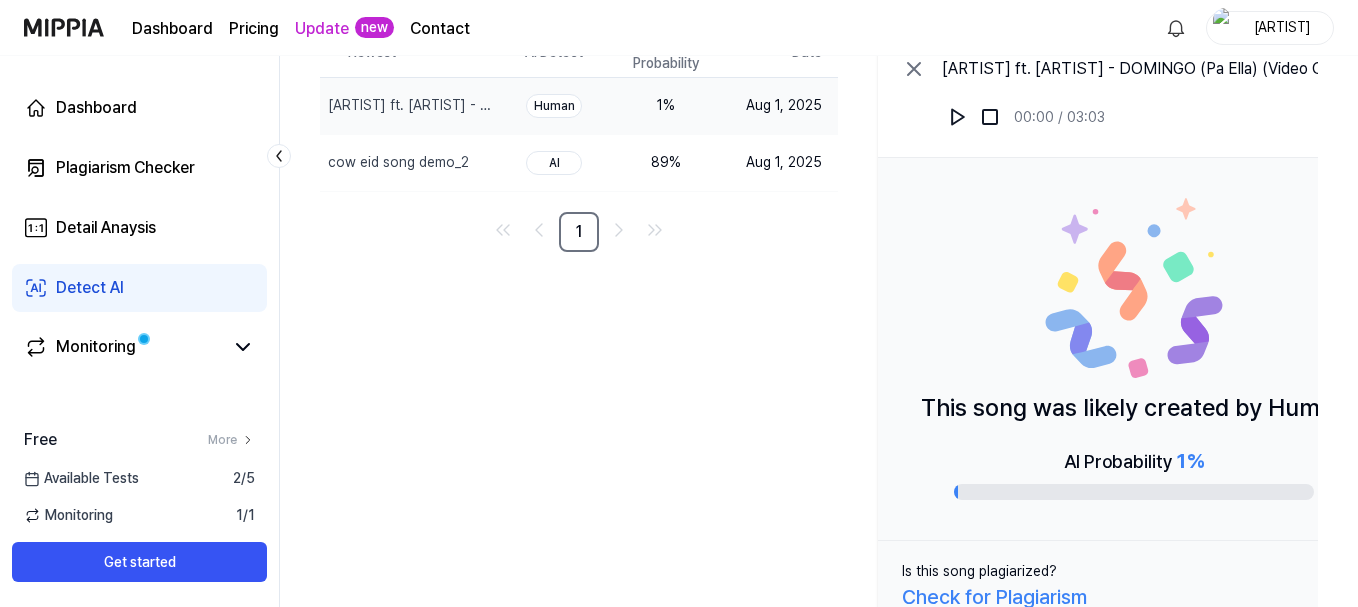 drag, startPoint x: 976, startPoint y: 408, endPoint x: 1274, endPoint y: 400, distance: 298.10736 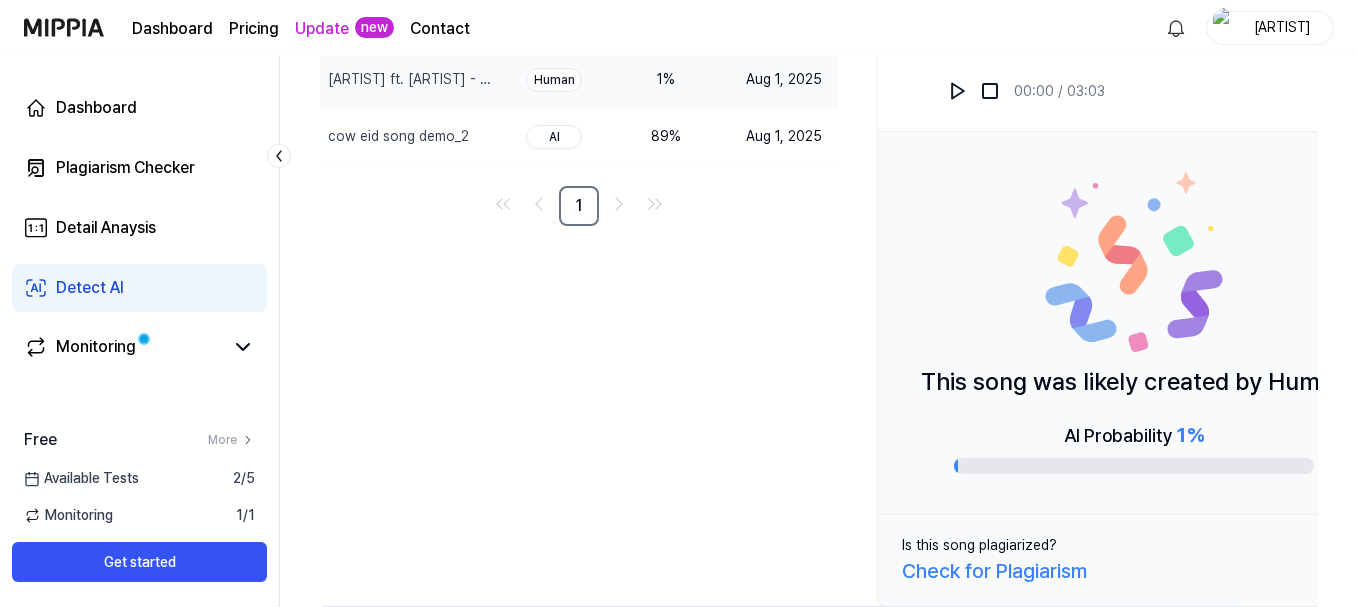 scroll, scrollTop: 233, scrollLeft: 0, axis: vertical 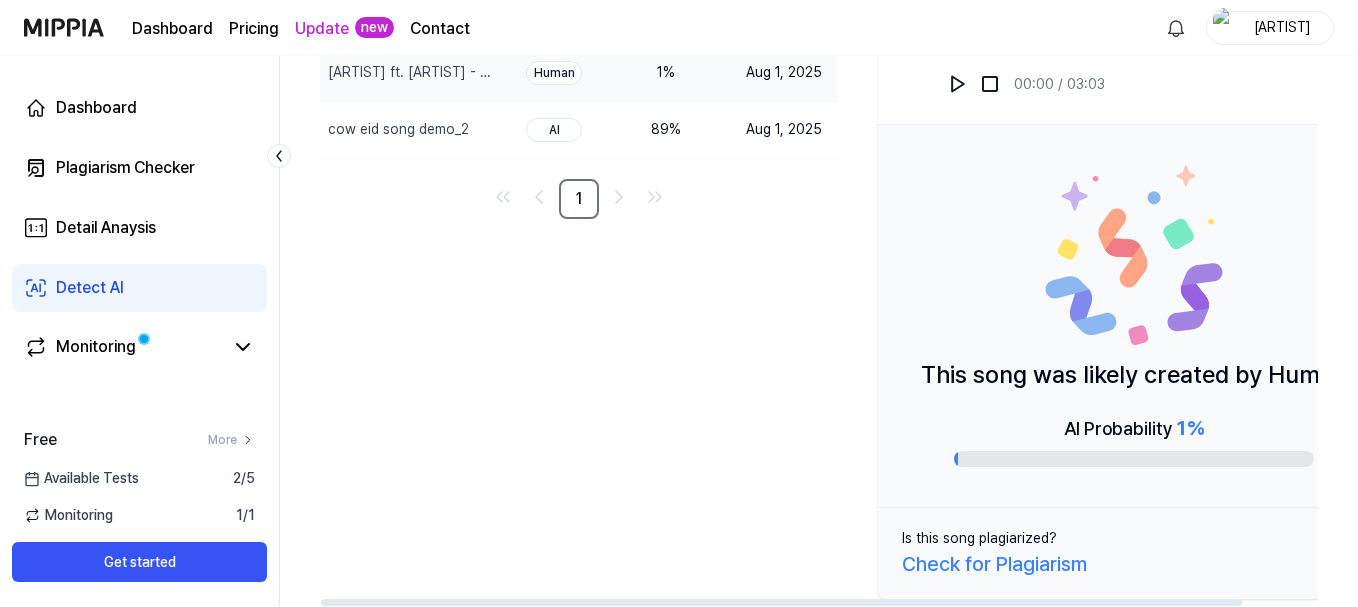 drag, startPoint x: 1071, startPoint y: 428, endPoint x: 1264, endPoint y: 437, distance: 193.20973 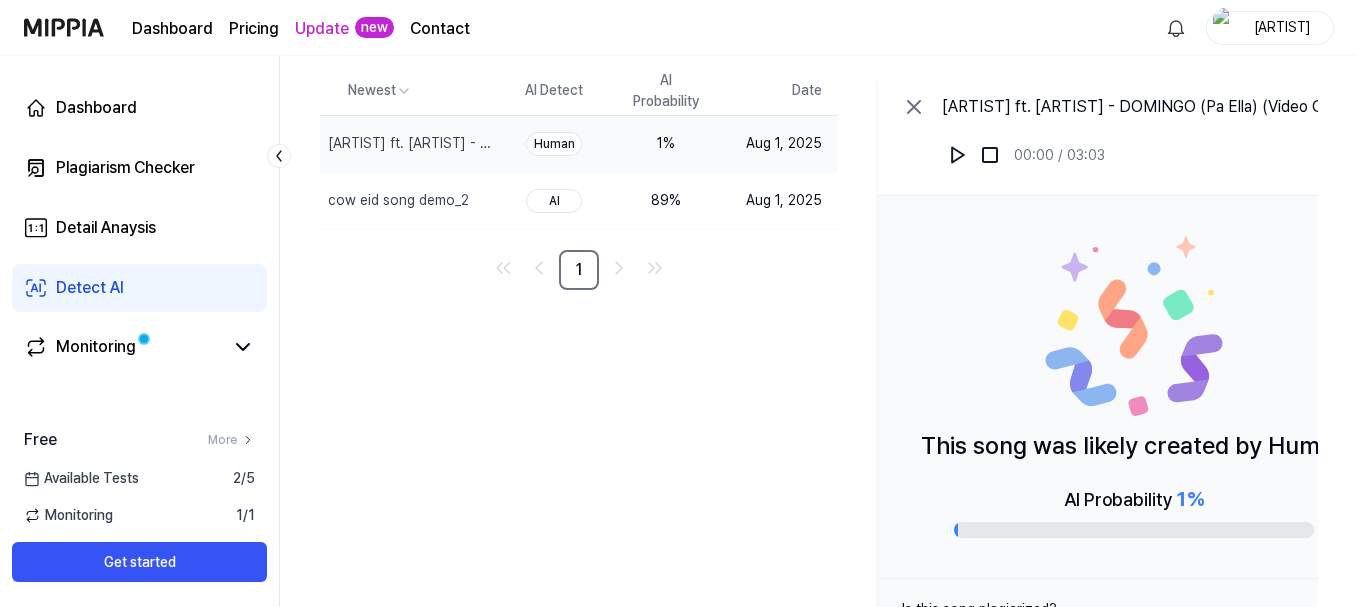 scroll, scrollTop: 133, scrollLeft: 0, axis: vertical 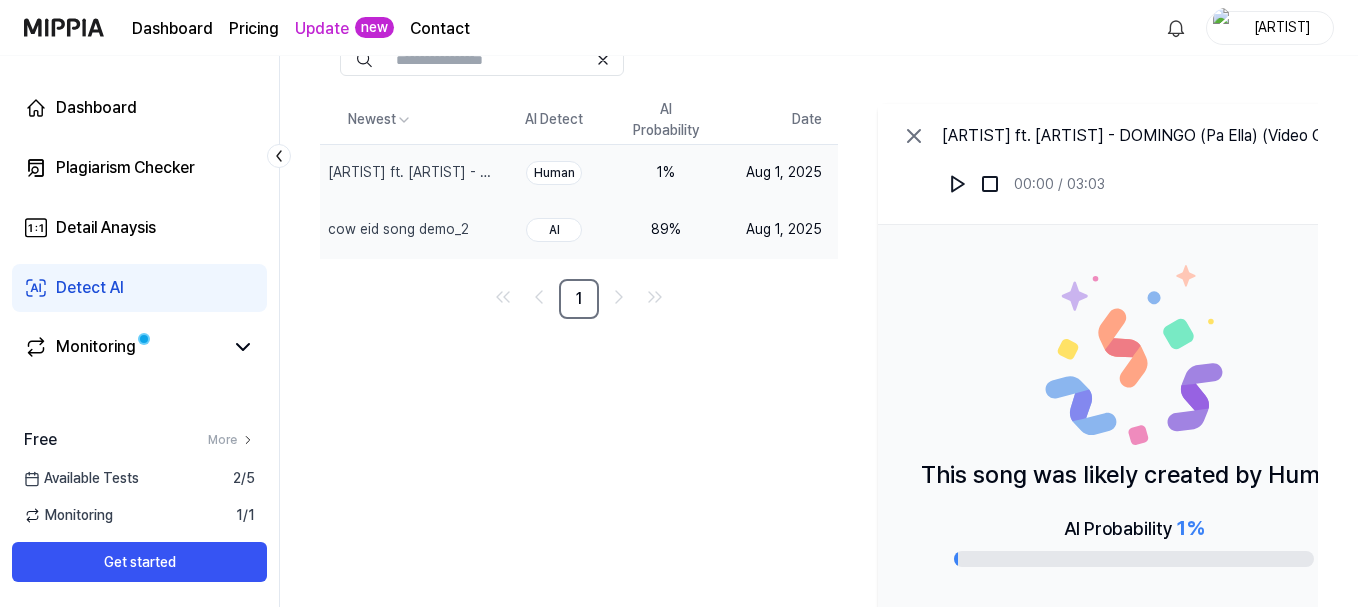 click on "AI" at bounding box center (554, 230) 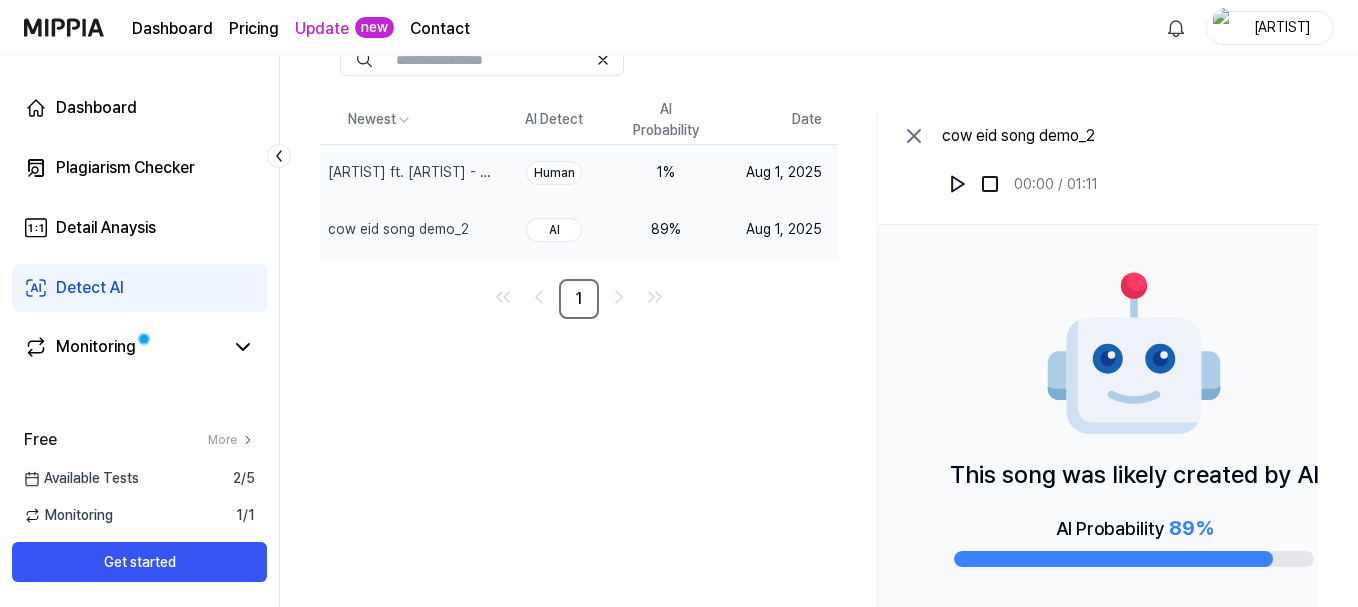 click on "Human" at bounding box center (554, 173) 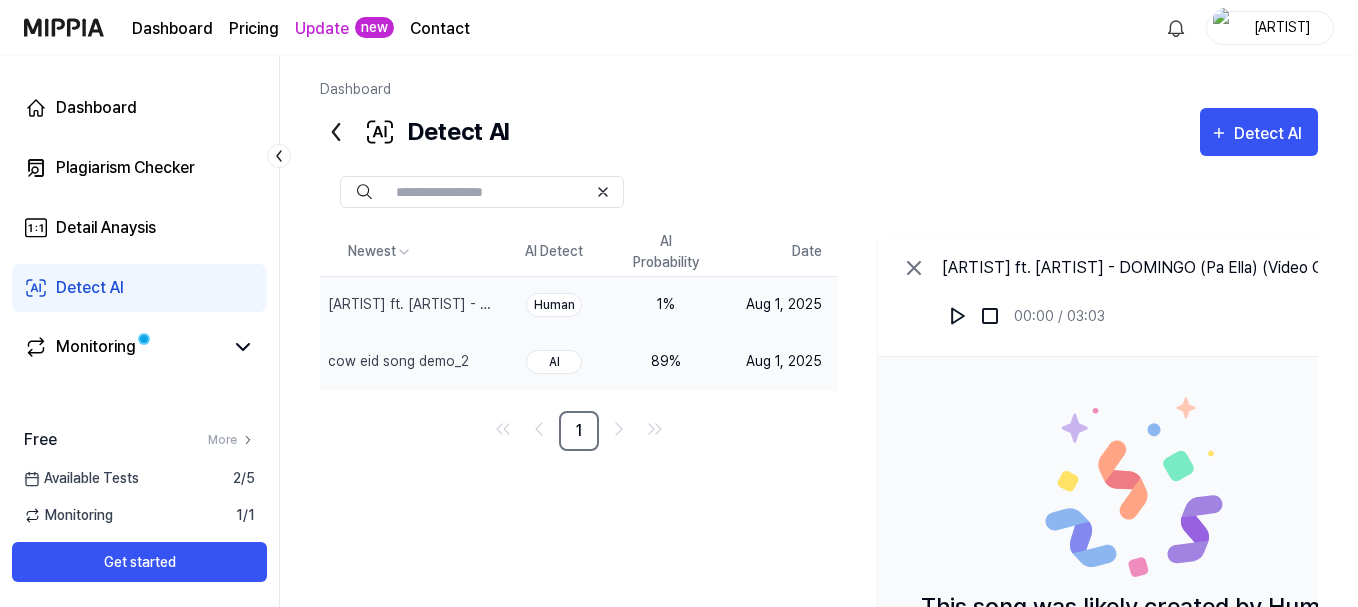 scroll, scrollTop: 0, scrollLeft: 0, axis: both 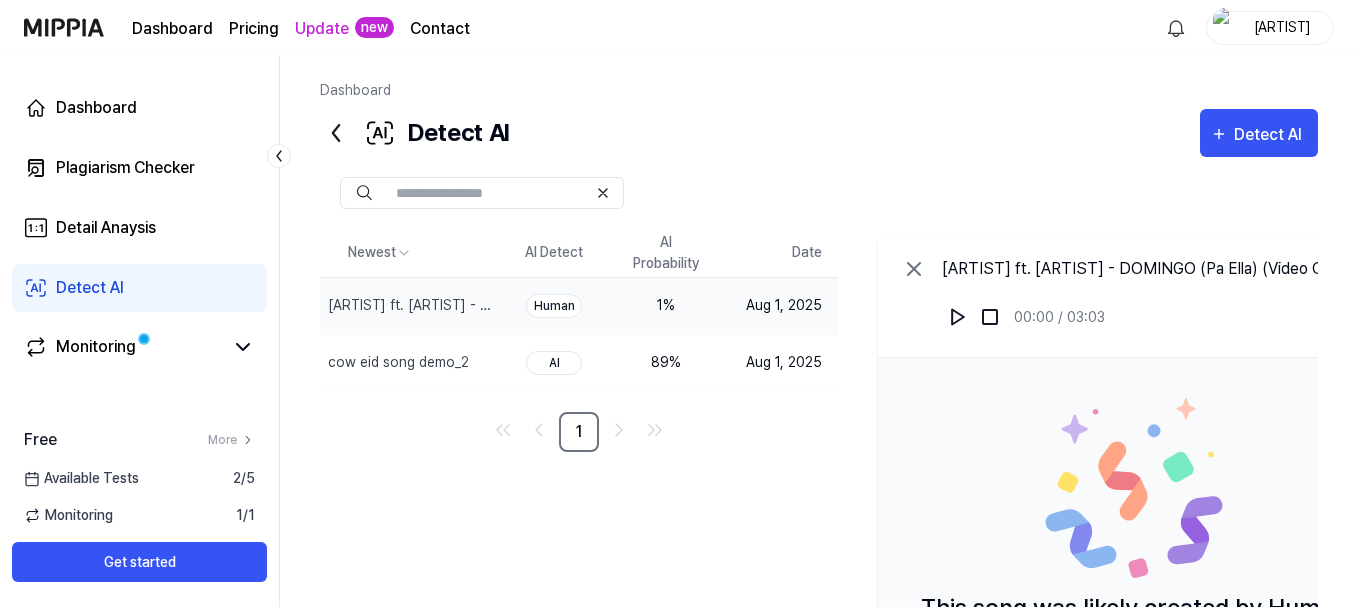click 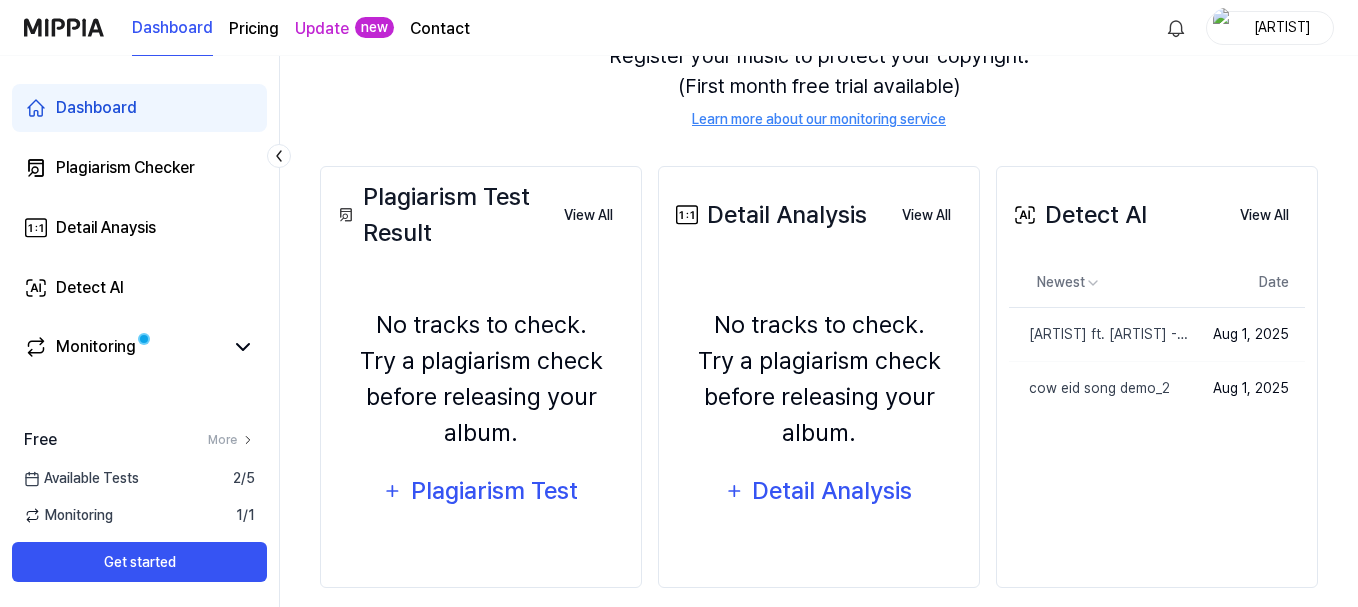 scroll, scrollTop: 266, scrollLeft: 0, axis: vertical 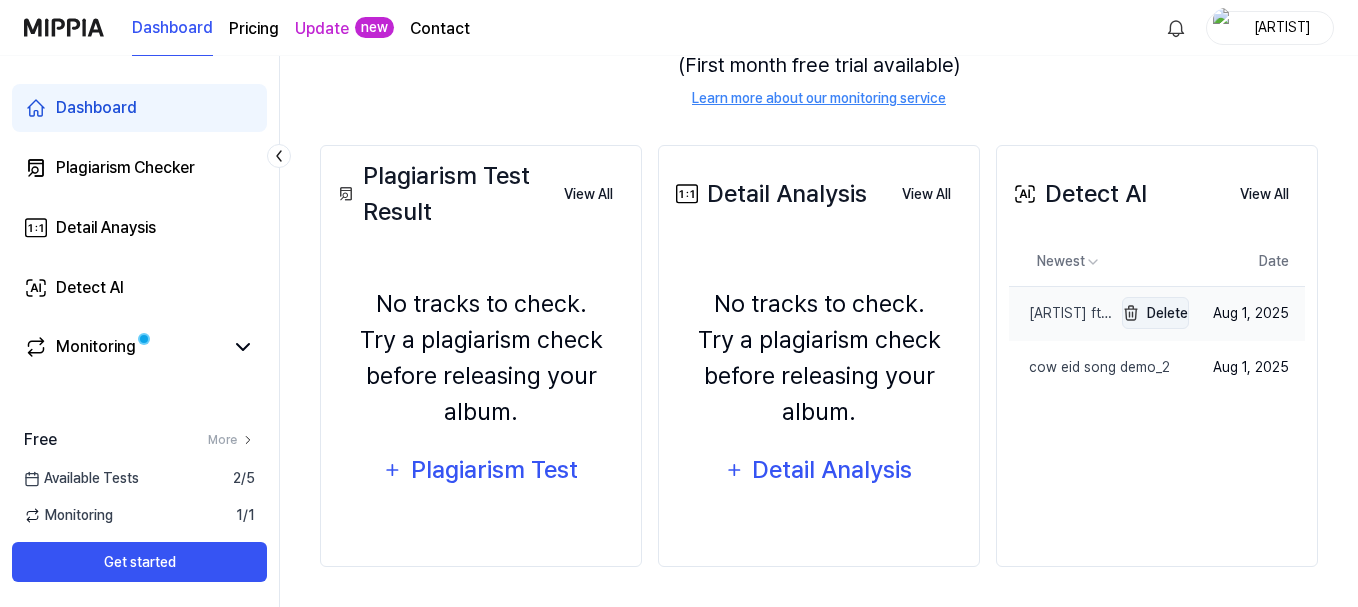 click at bounding box center (1131, 313) 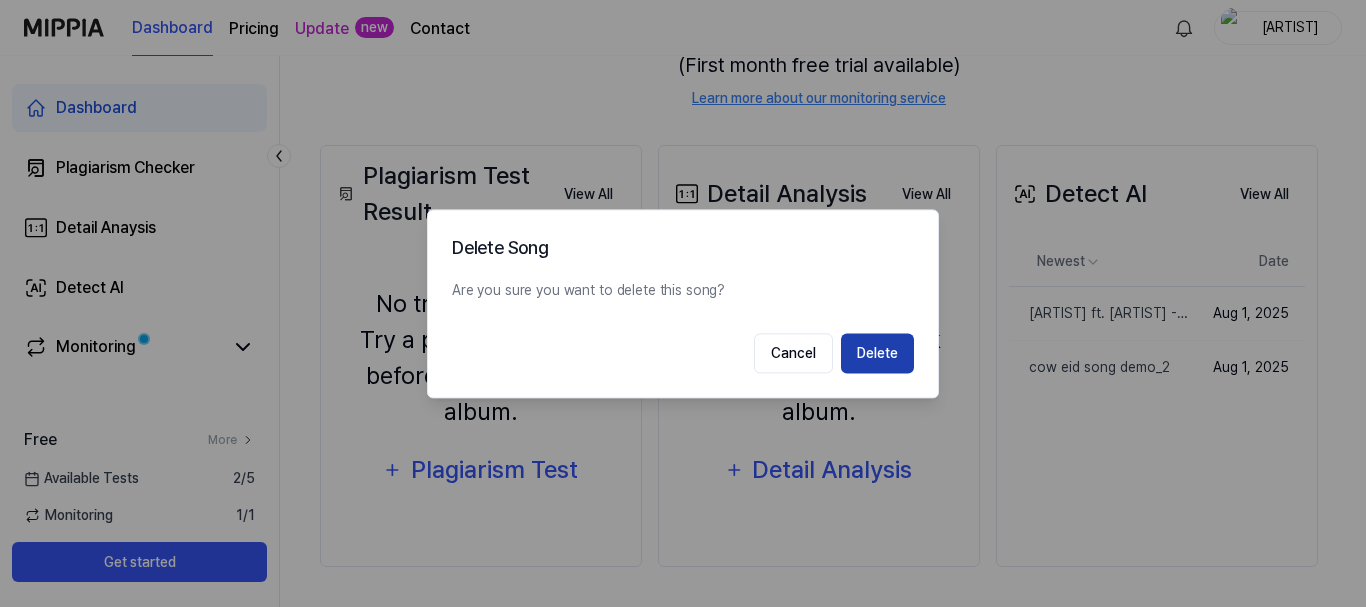 click on "Delete" at bounding box center (877, 353) 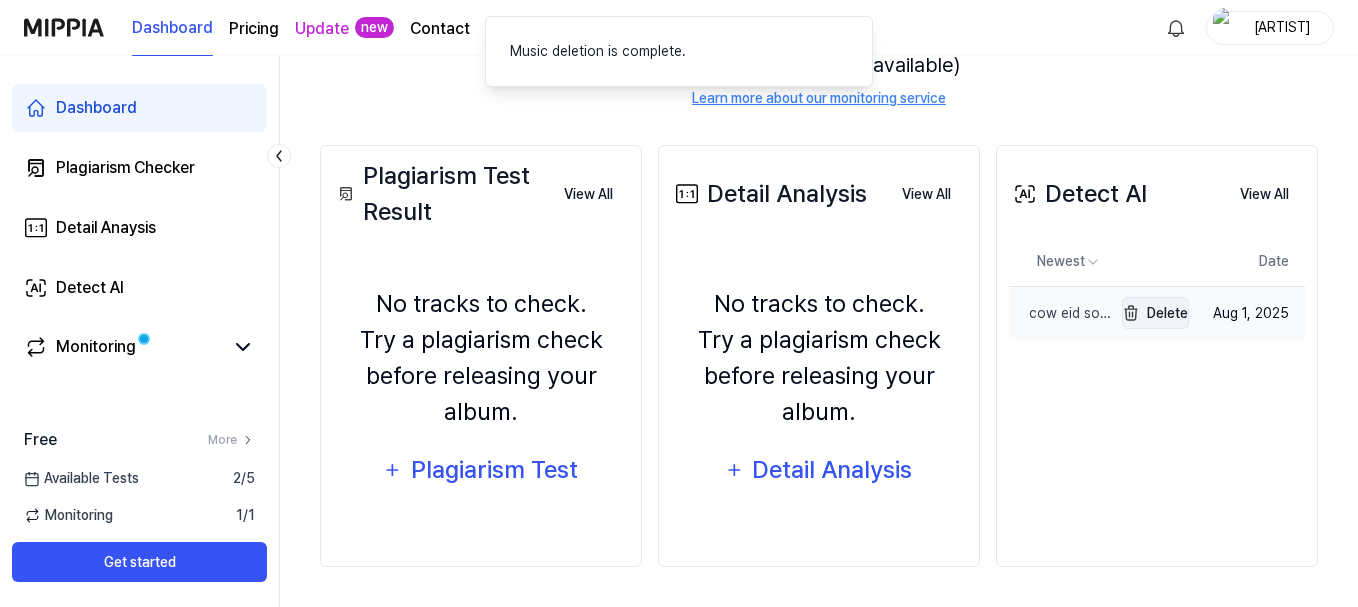 click on "Delete" at bounding box center (1155, 313) 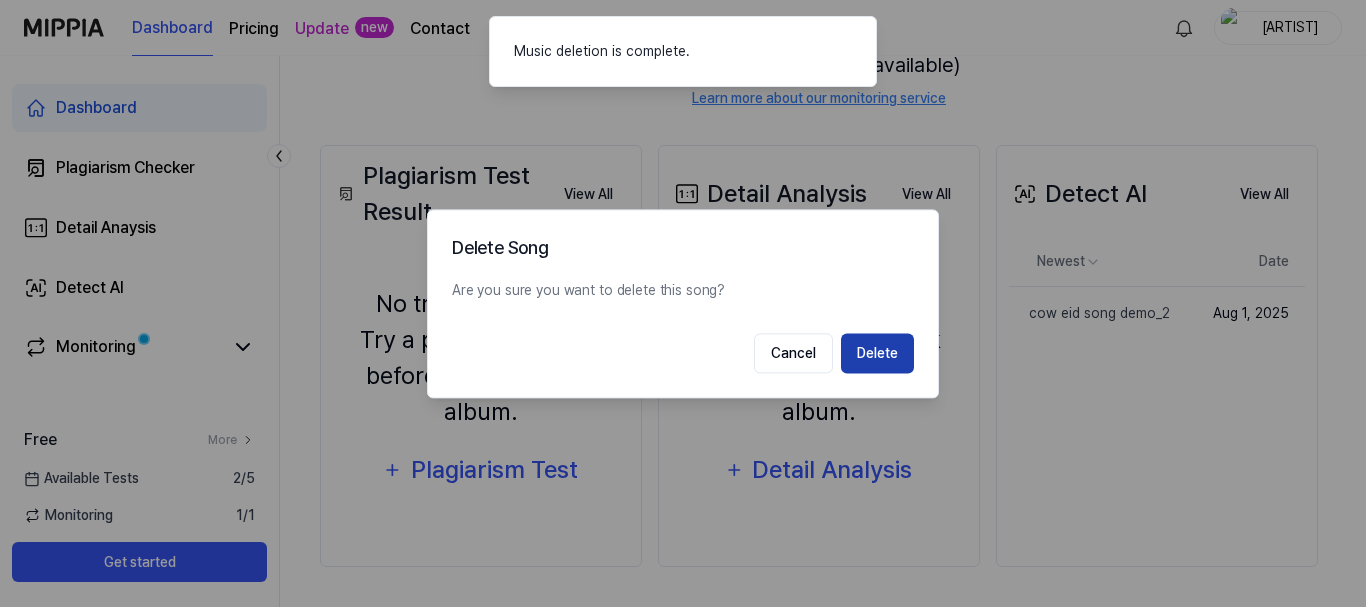 click on "Delete" at bounding box center (877, 353) 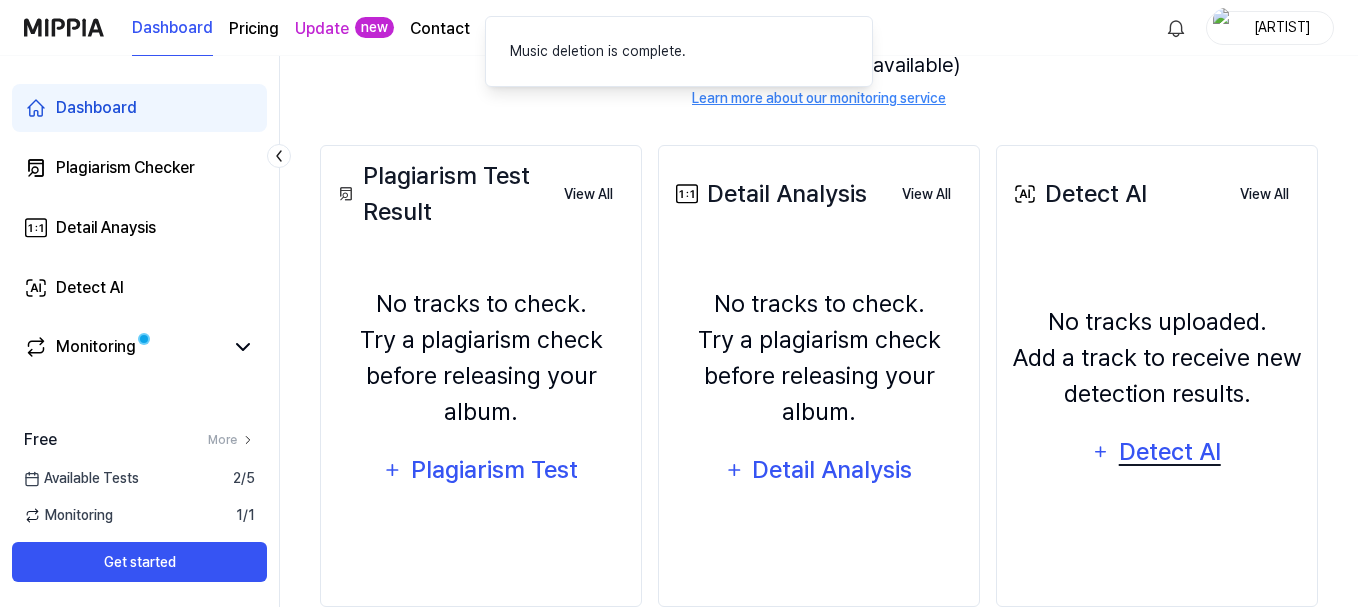 click on "Detect AI" at bounding box center [1169, 452] 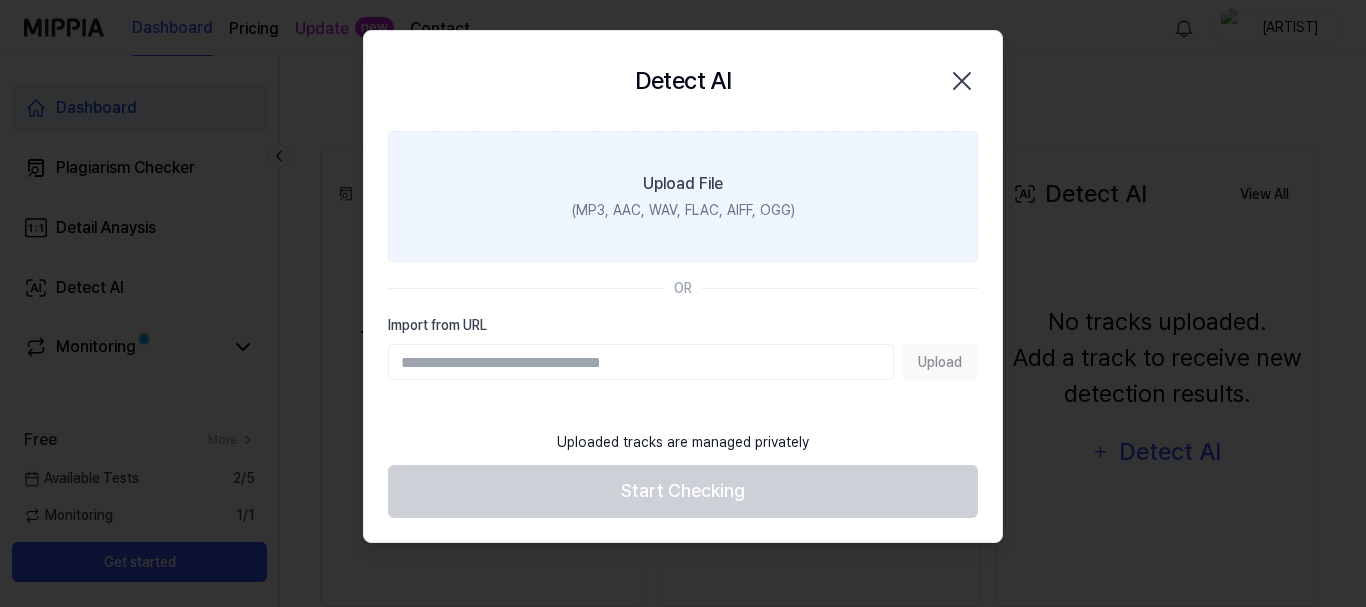 click on "Upload File (MP3, AAC, WAV, FLAC, AIFF, OGG)" at bounding box center (683, 196) 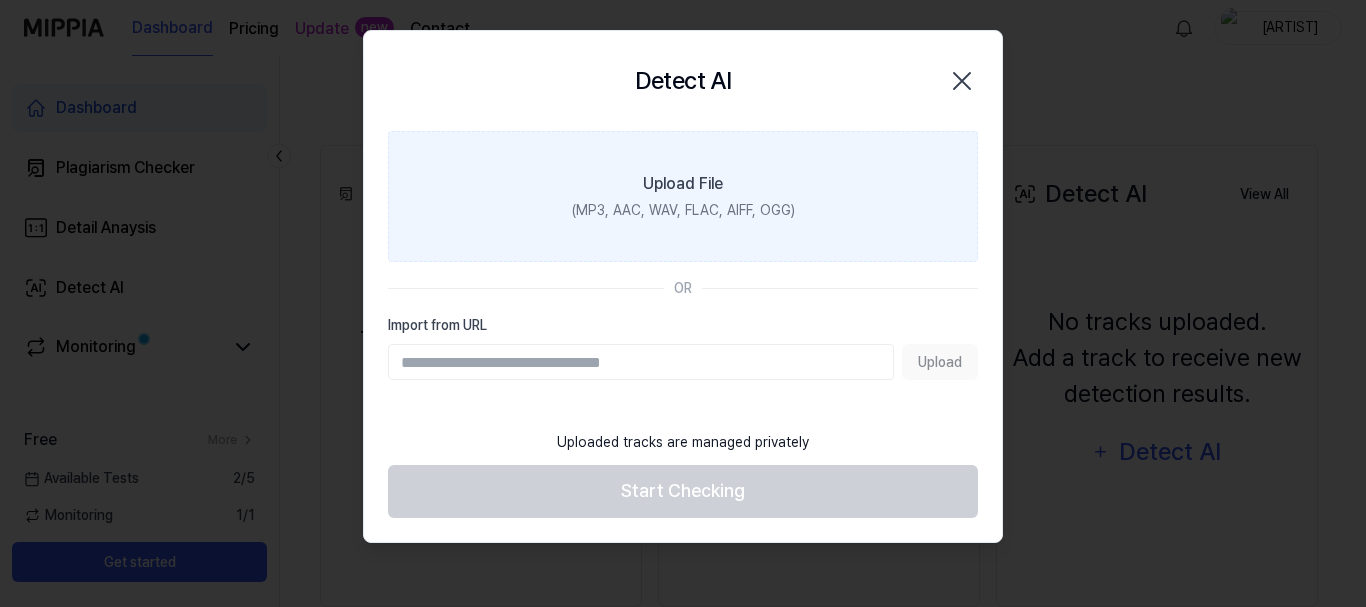 click on "(MP3, AAC, WAV, FLAC, AIFF, OGG)" at bounding box center (683, 210) 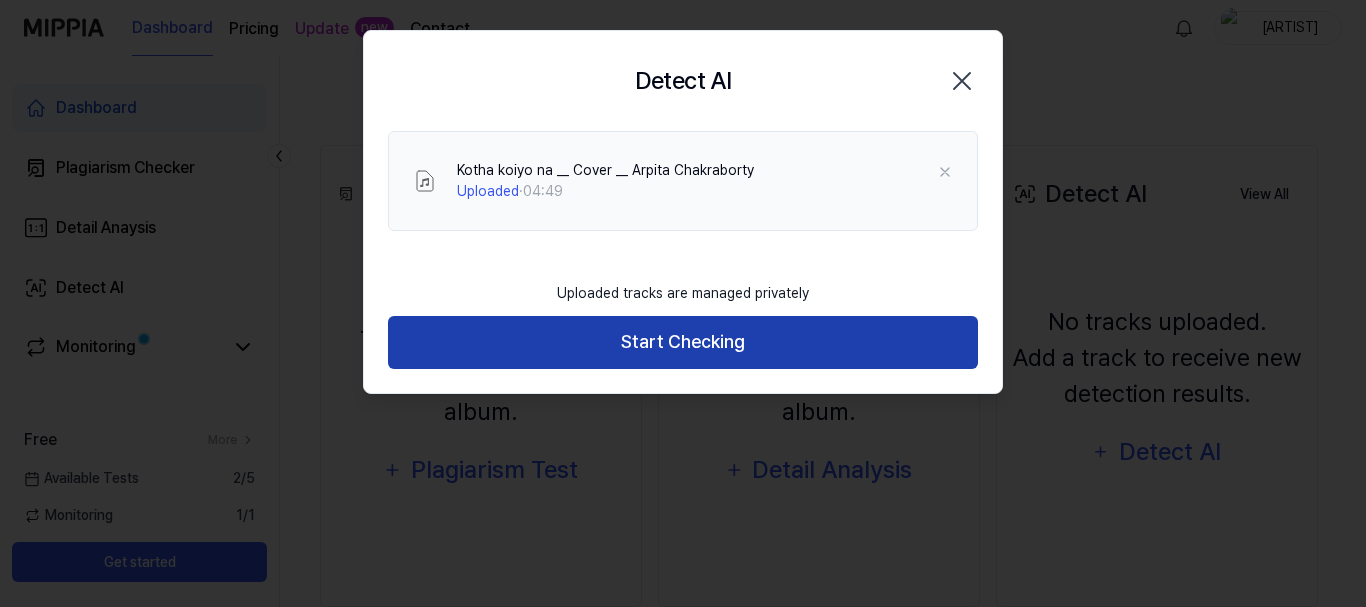 click on "Start Checking" at bounding box center (683, 342) 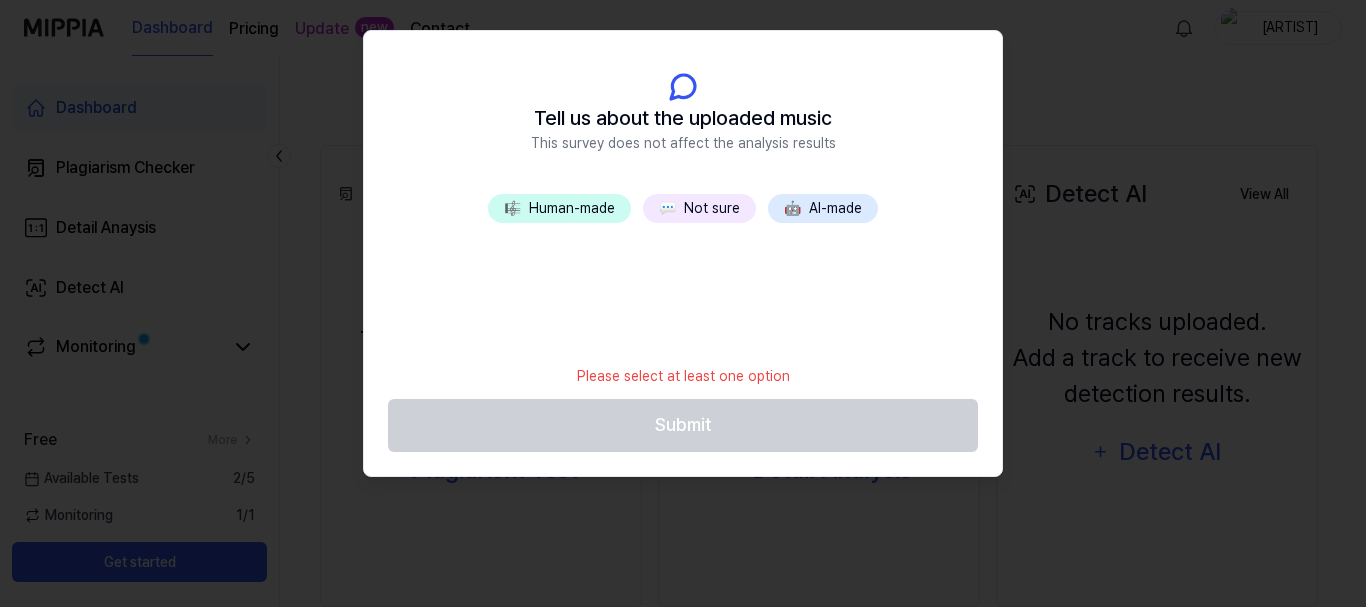 click on "🎼 Human-made" at bounding box center [559, 208] 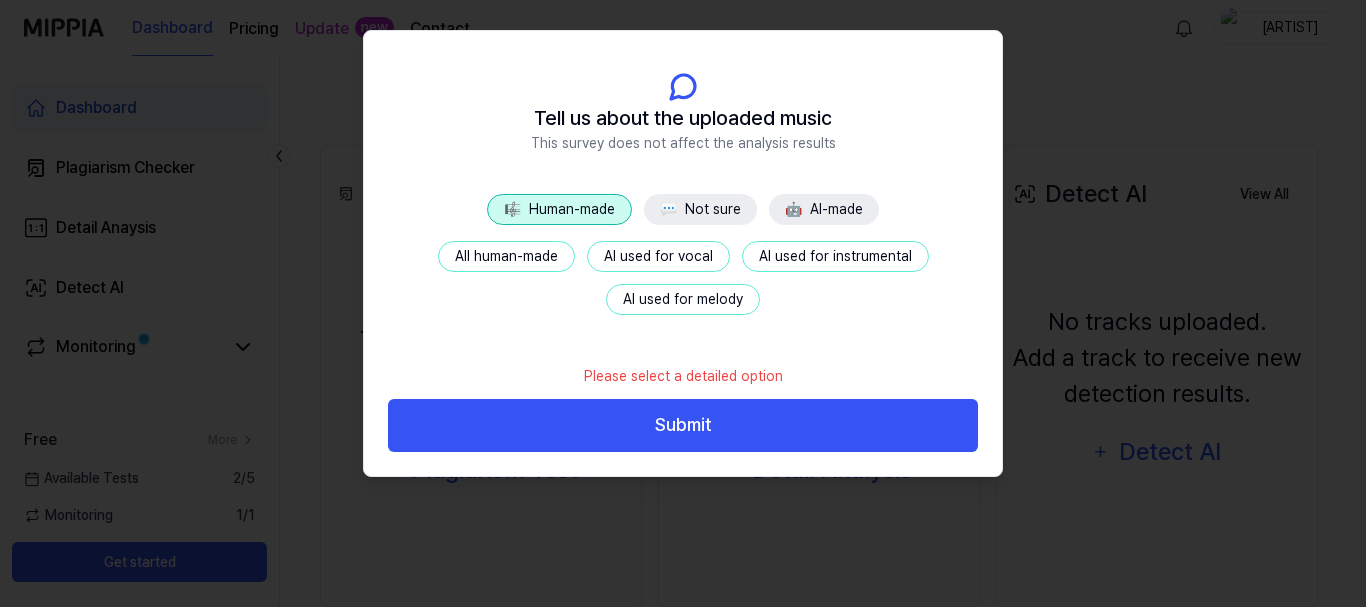 click on "All human-made" at bounding box center (506, 256) 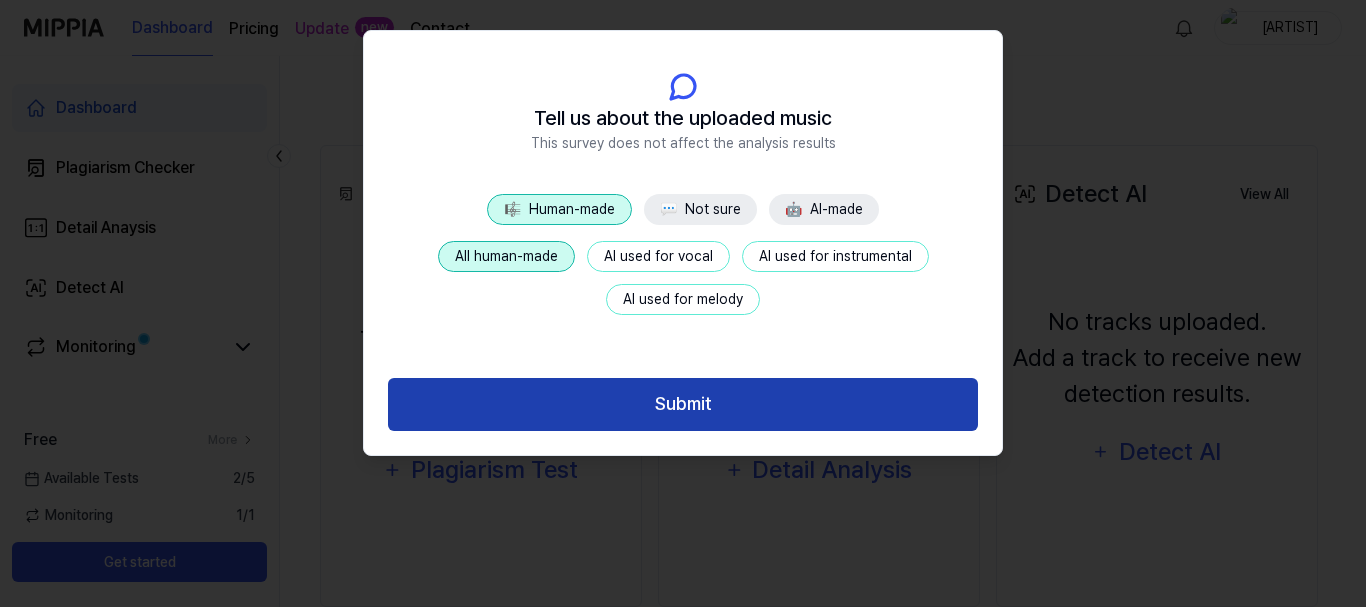 click on "Submit" at bounding box center (683, 404) 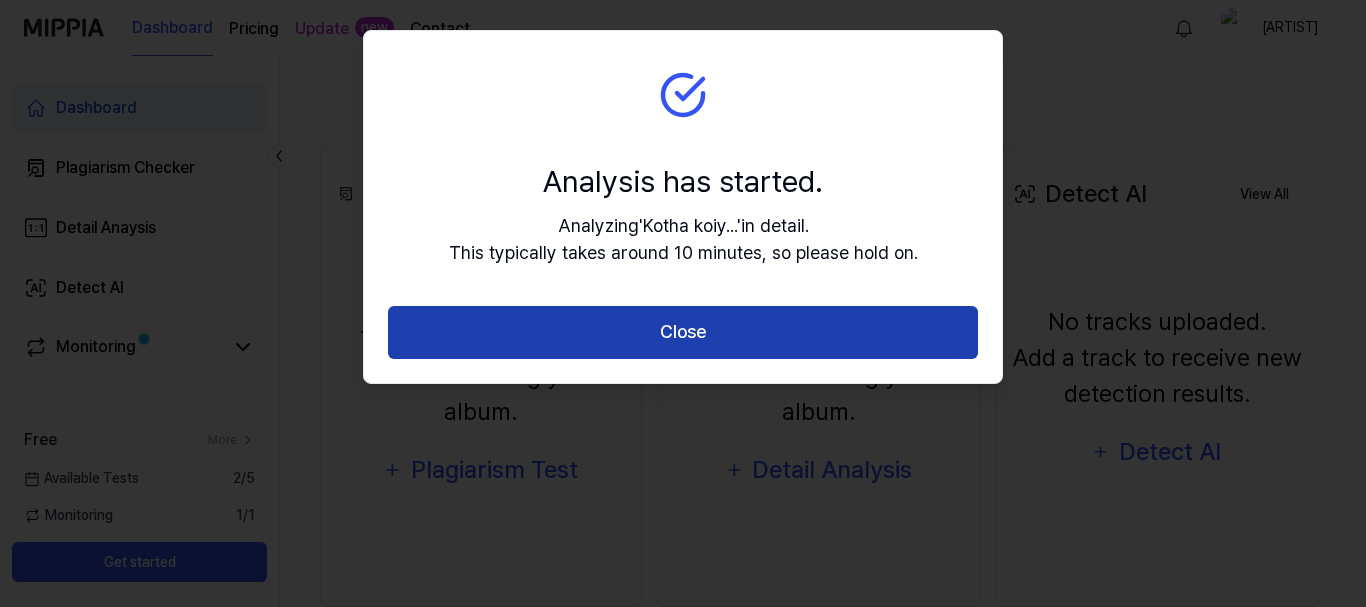 click on "Close" at bounding box center [683, 332] 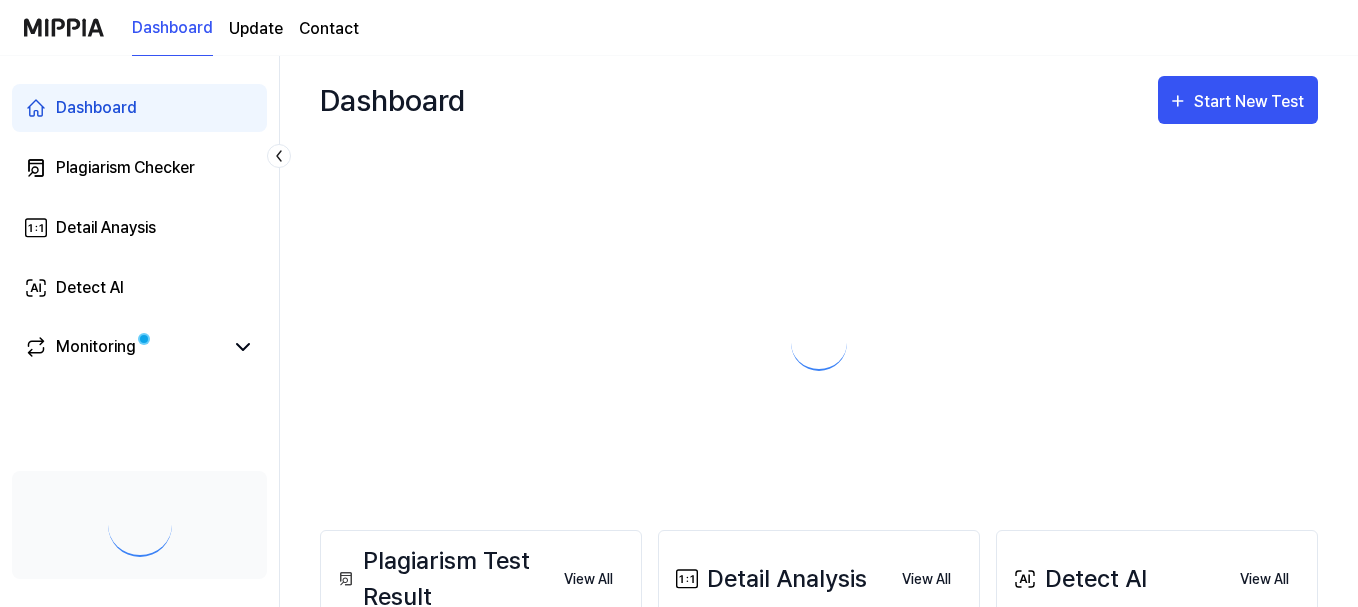 scroll, scrollTop: 137, scrollLeft: 0, axis: vertical 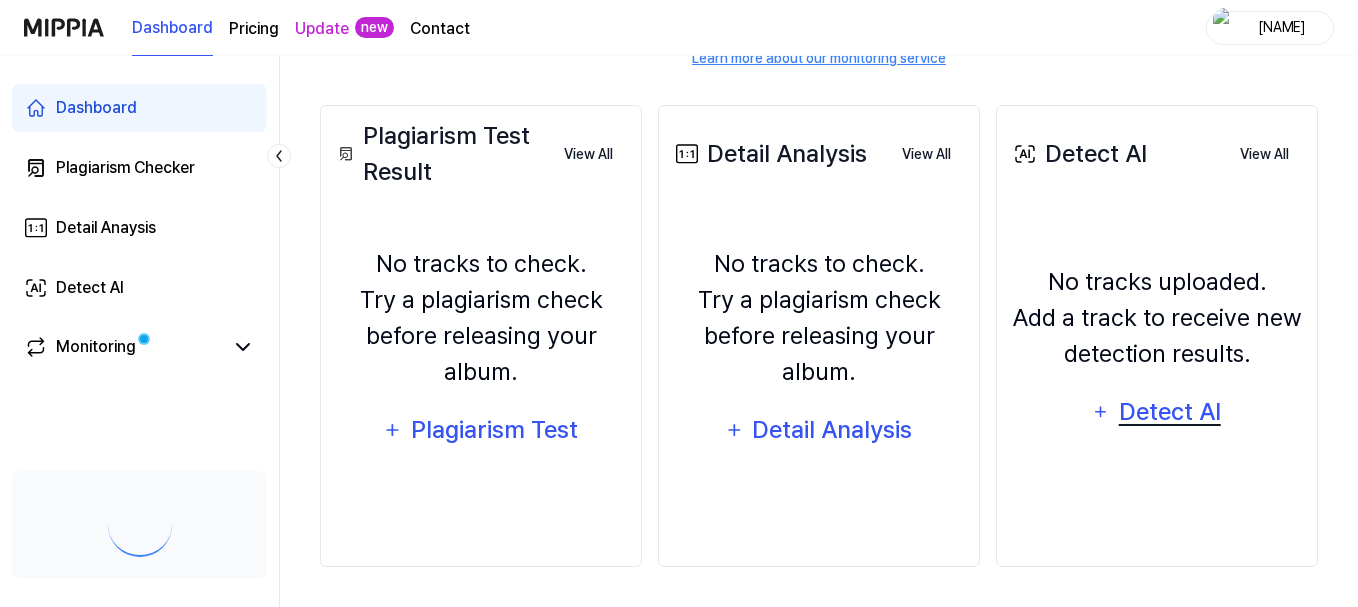 click on "Detect AI" at bounding box center [1169, 412] 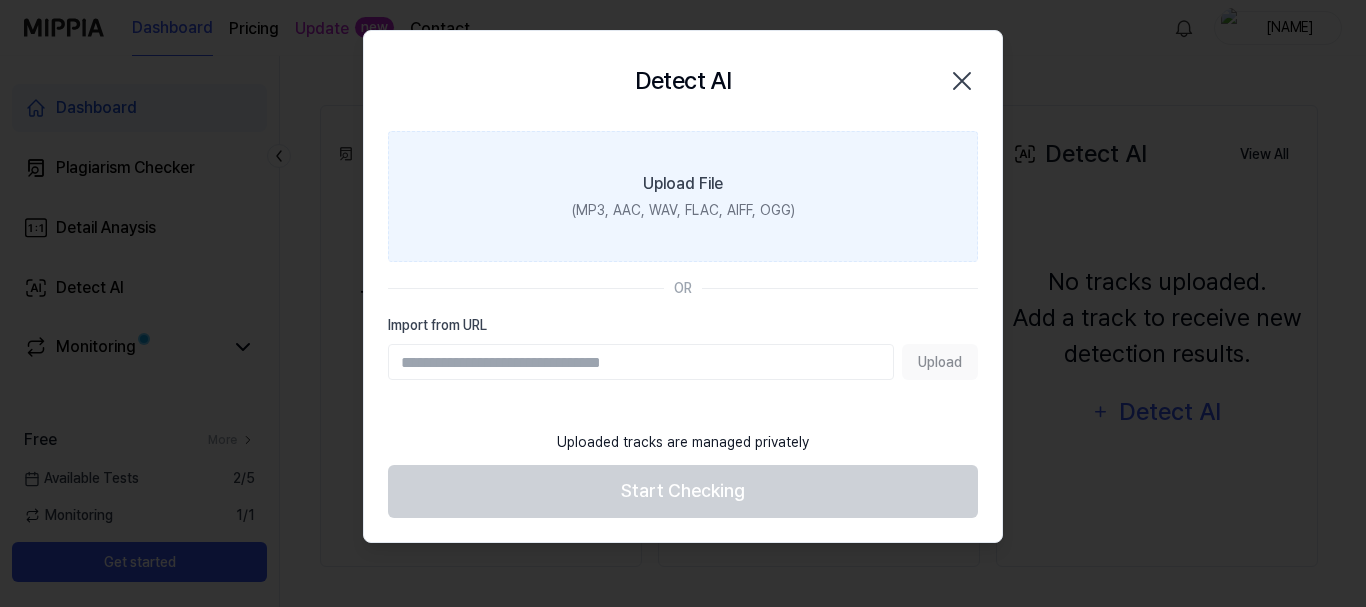 click on "(MP3, AAC, WAV, FLAC, AIFF, OGG)" at bounding box center (683, 210) 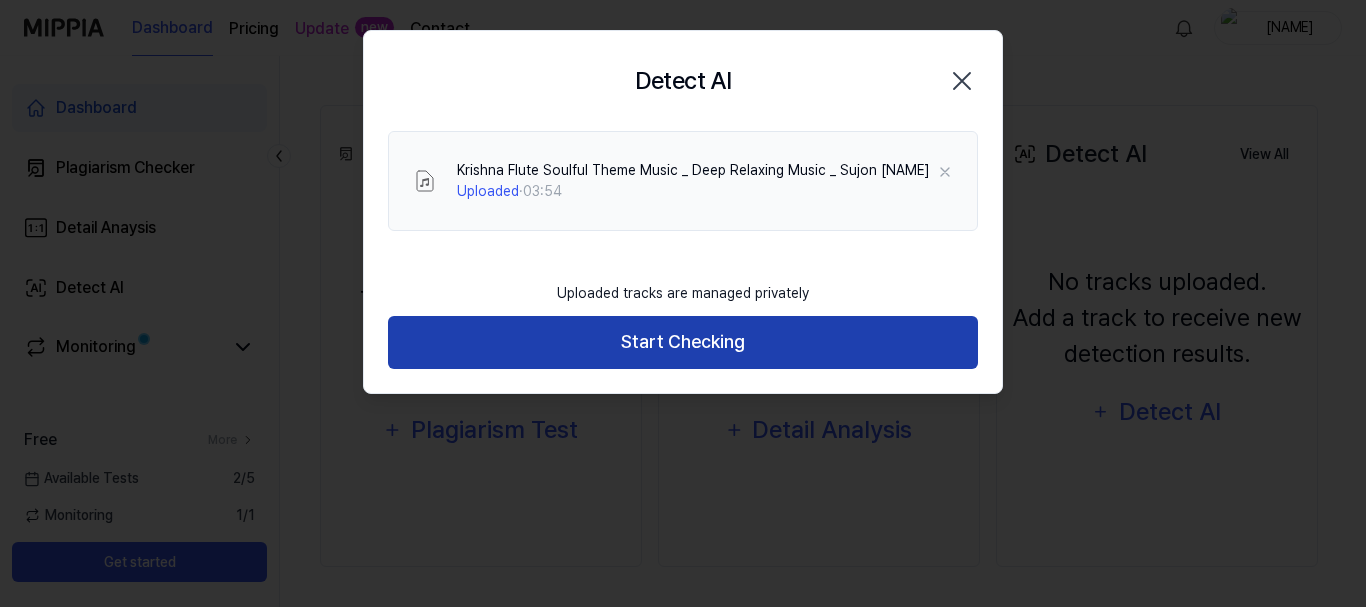 click on "Start Checking" at bounding box center [683, 342] 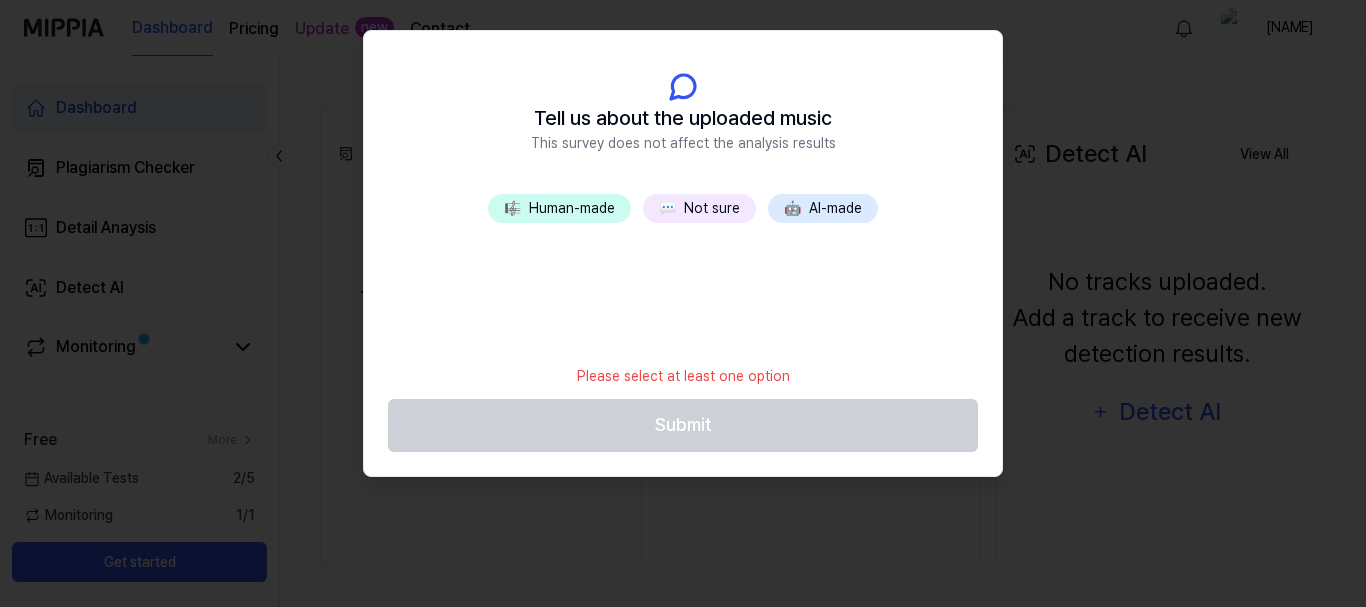 click on "🎼 Human-made" at bounding box center [559, 208] 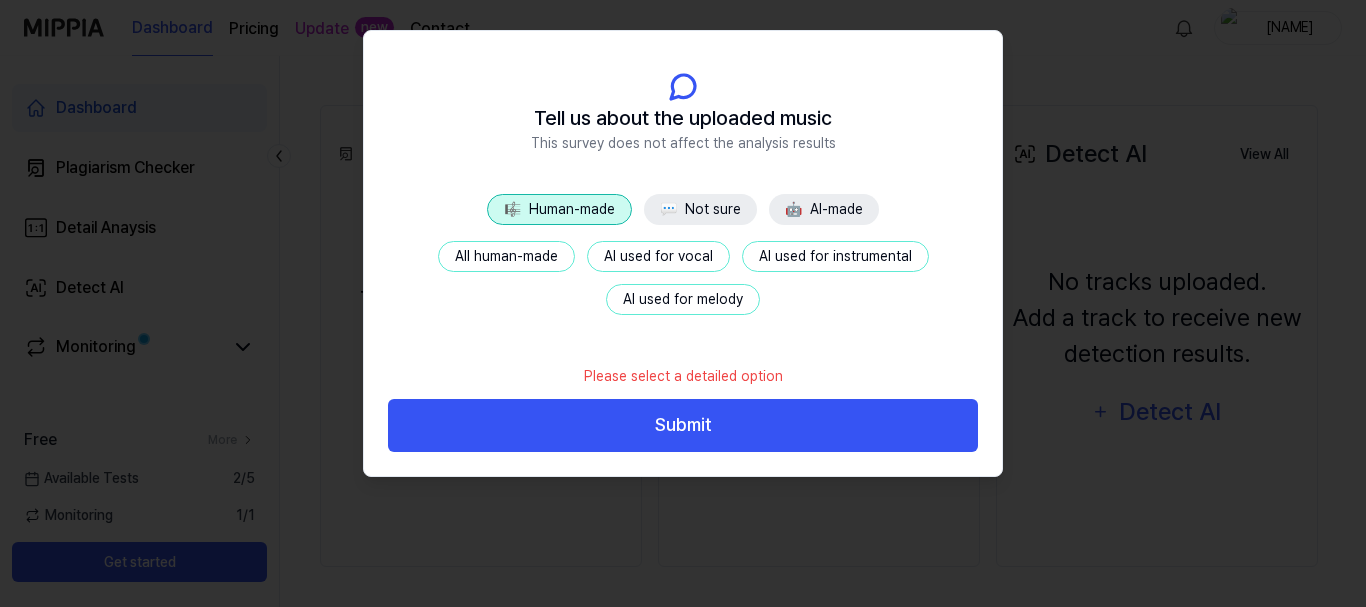 click on "All human-made" at bounding box center (506, 256) 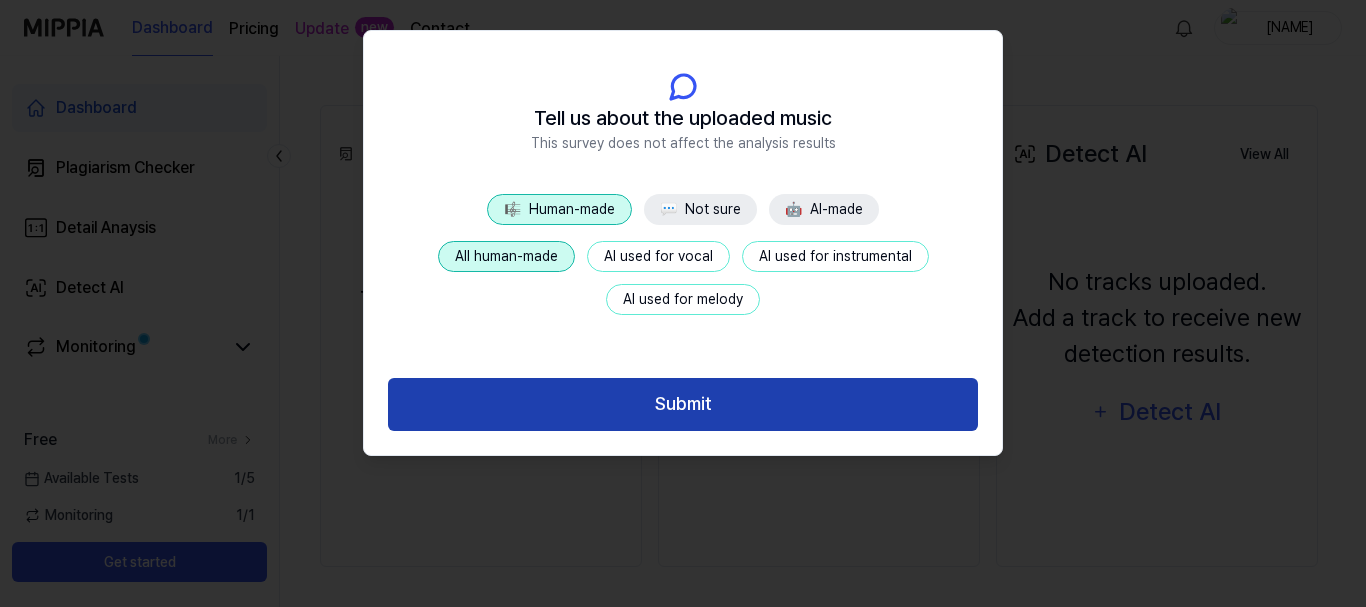 click on "Submit" at bounding box center (683, 404) 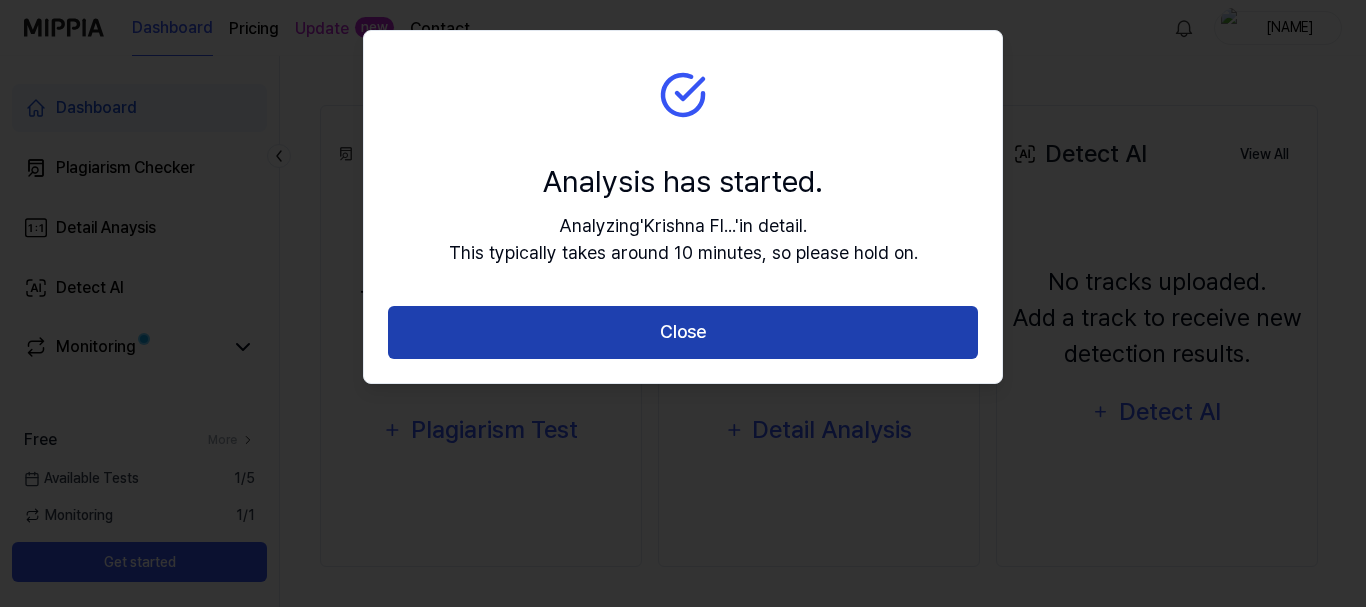 click on "Close" at bounding box center (683, 332) 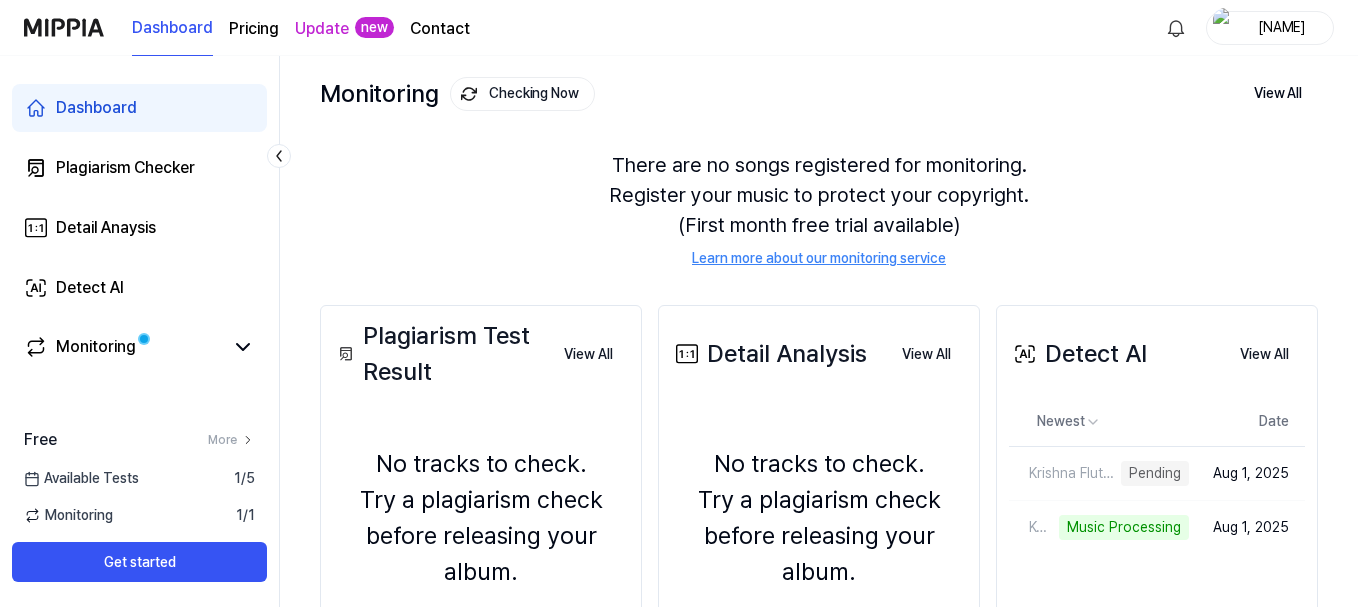 scroll, scrollTop: 266, scrollLeft: 0, axis: vertical 